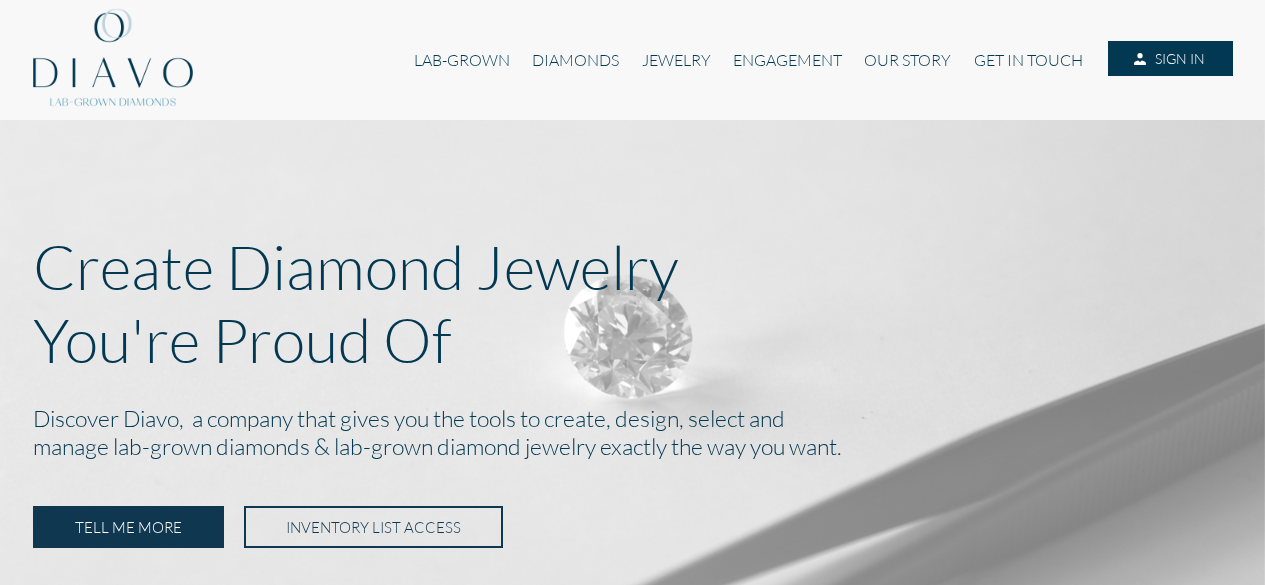 scroll, scrollTop: 0, scrollLeft: 0, axis: both 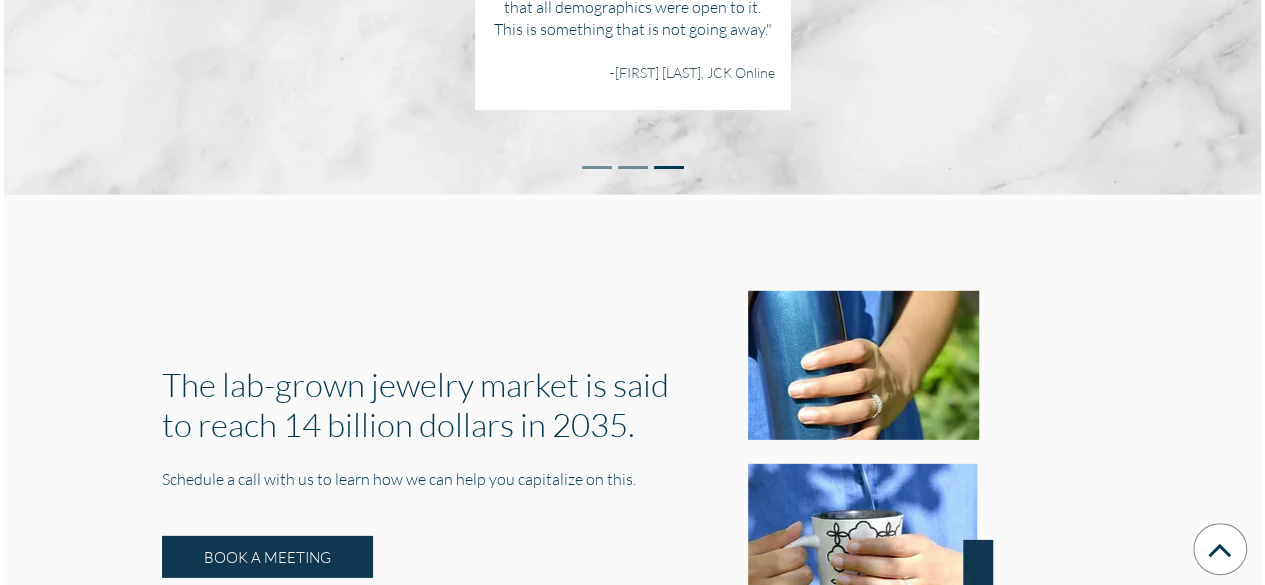 click on "The lab-grown jewelry market is said to reach 14 billion dollars in 2035.
Schedule a call with us to learn how we can help you capitalize on this.
BOOK A MEETING" at bounding box center [632, 443] 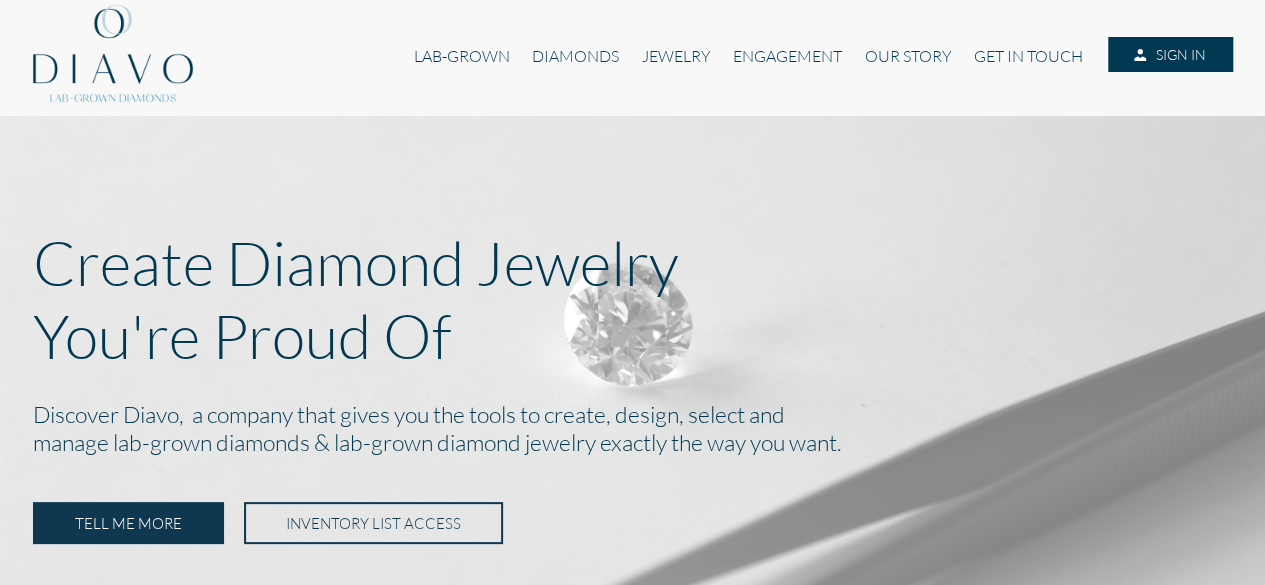 scroll, scrollTop: 0, scrollLeft: 0, axis: both 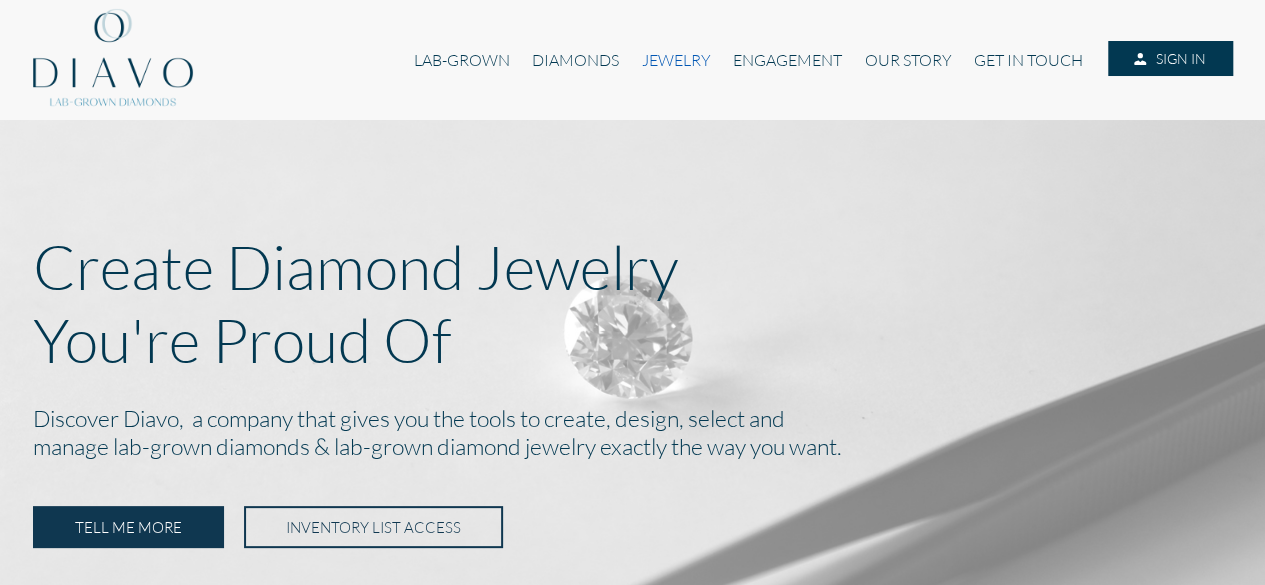click on "JEWELRY" at bounding box center [675, 60] 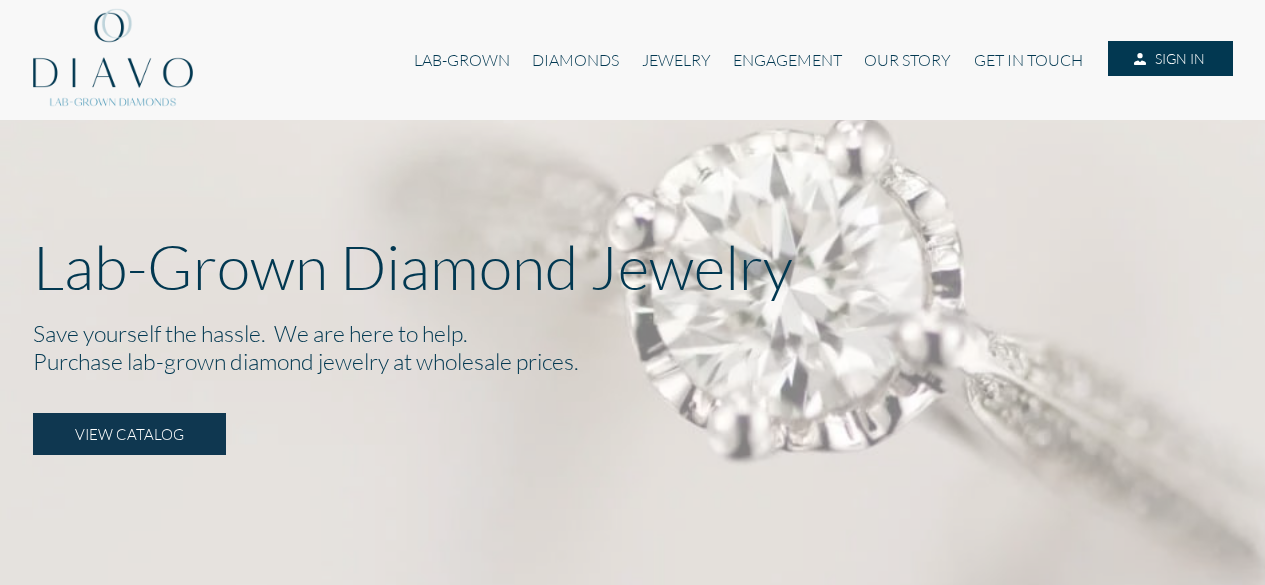 scroll, scrollTop: 0, scrollLeft: 0, axis: both 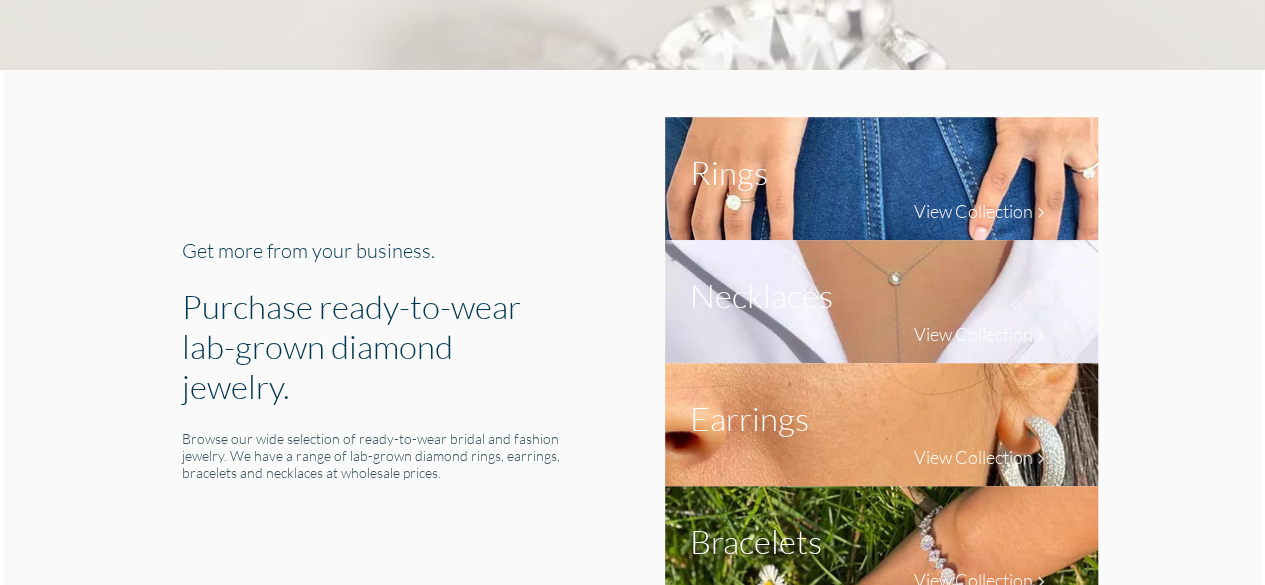 click on "Necklaces" at bounding box center [729, 172] 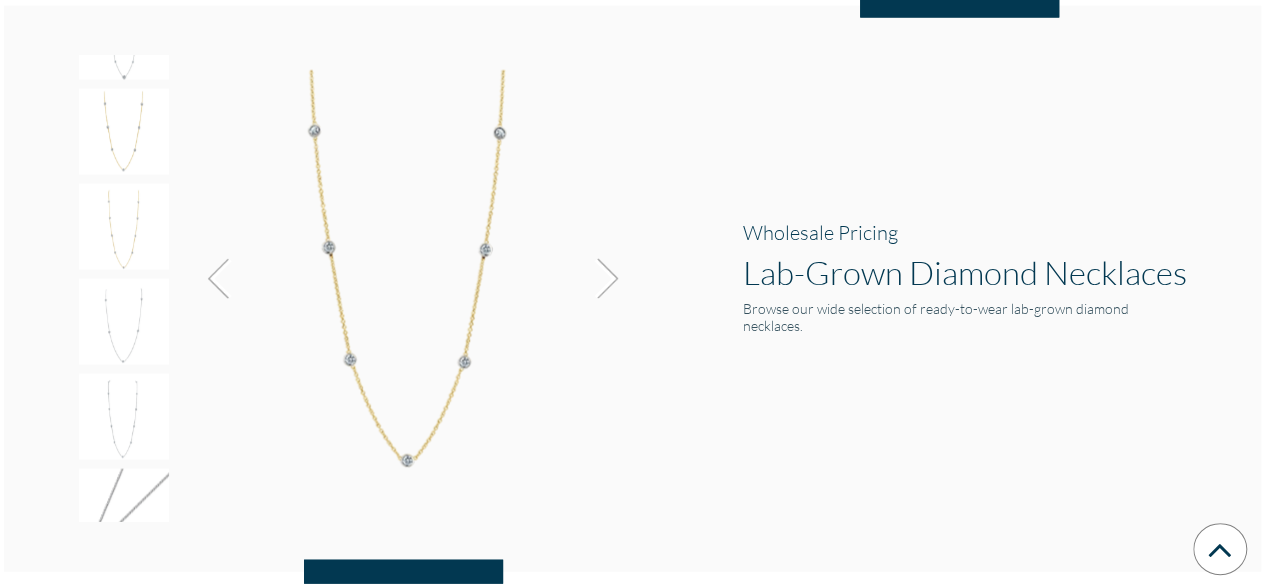 scroll, scrollTop: 2028, scrollLeft: 0, axis: vertical 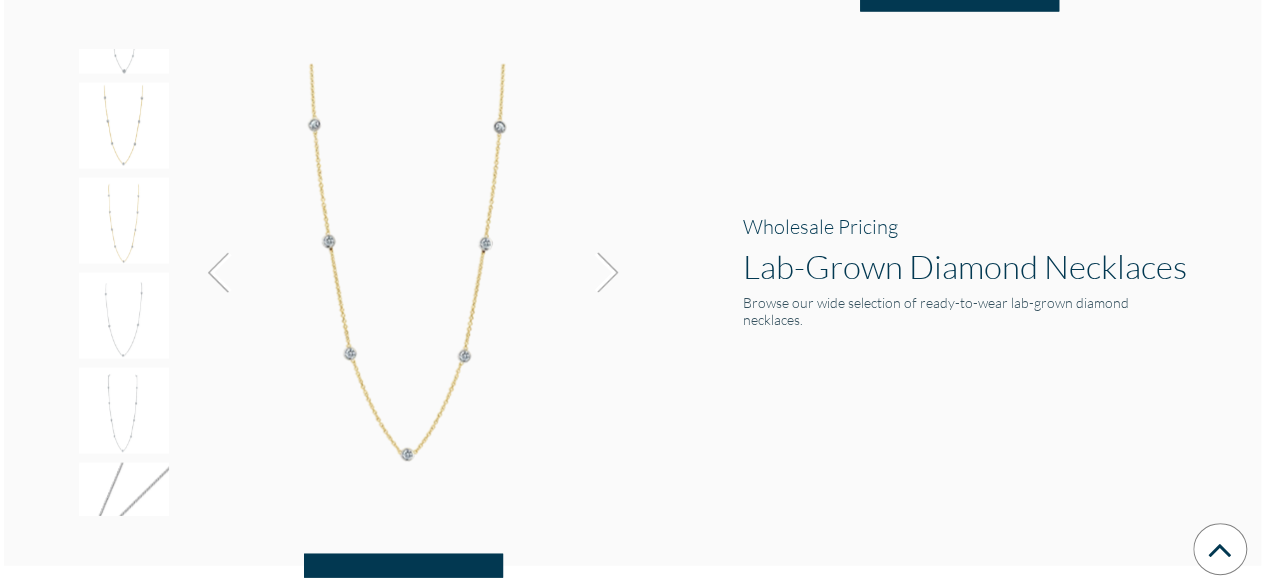 click at bounding box center [602, 273] 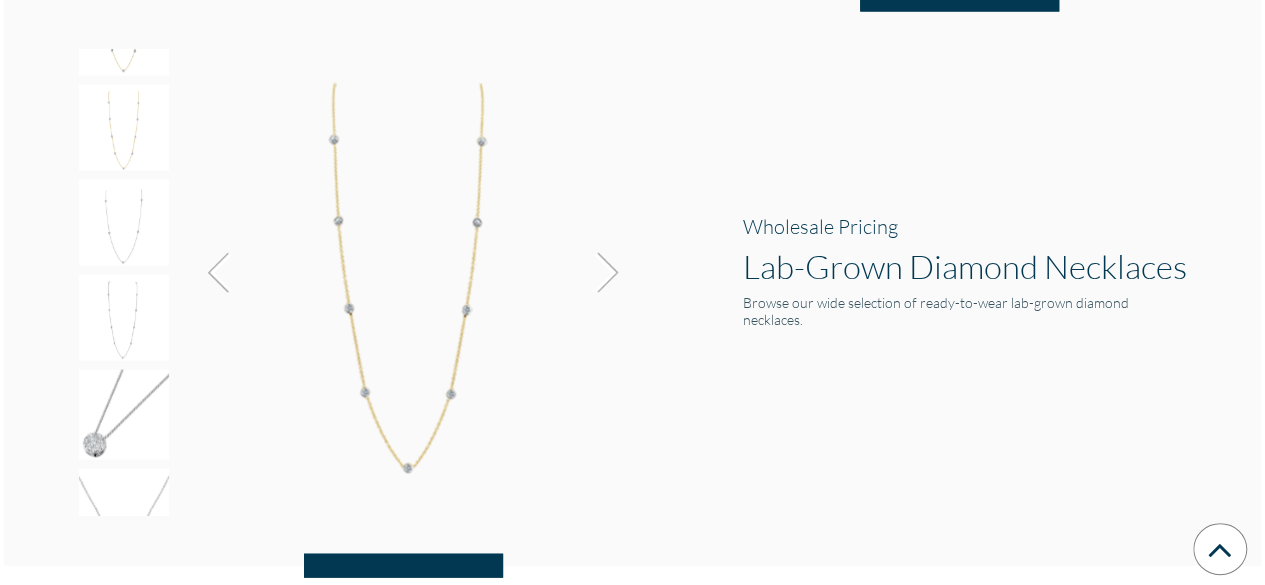 click at bounding box center (602, 273) 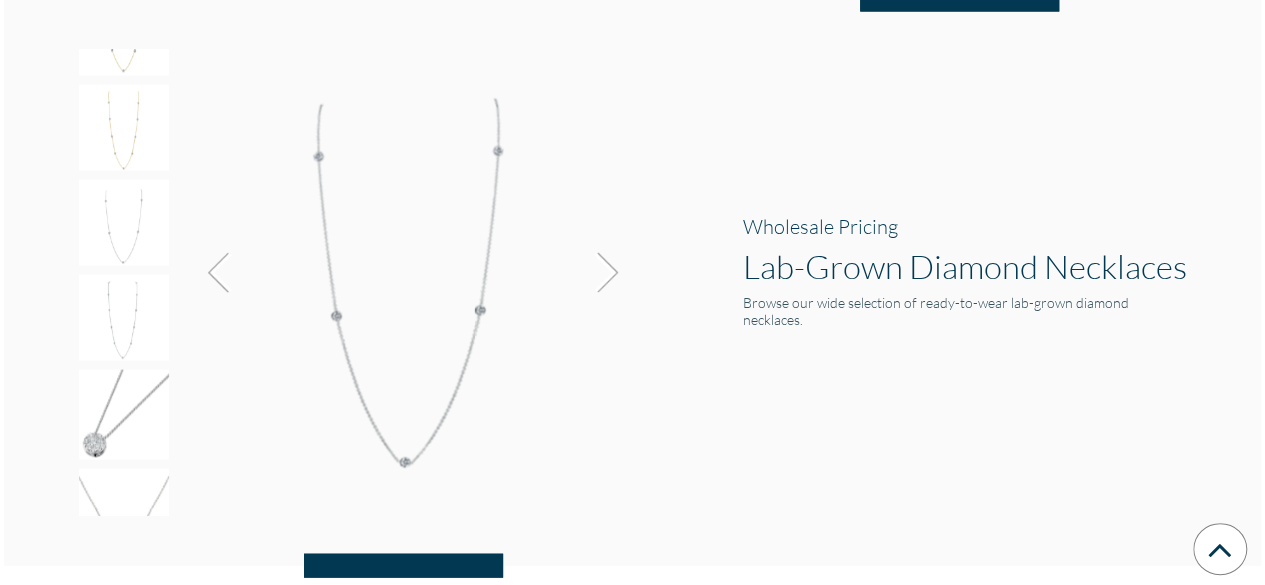 click at bounding box center (602, 273) 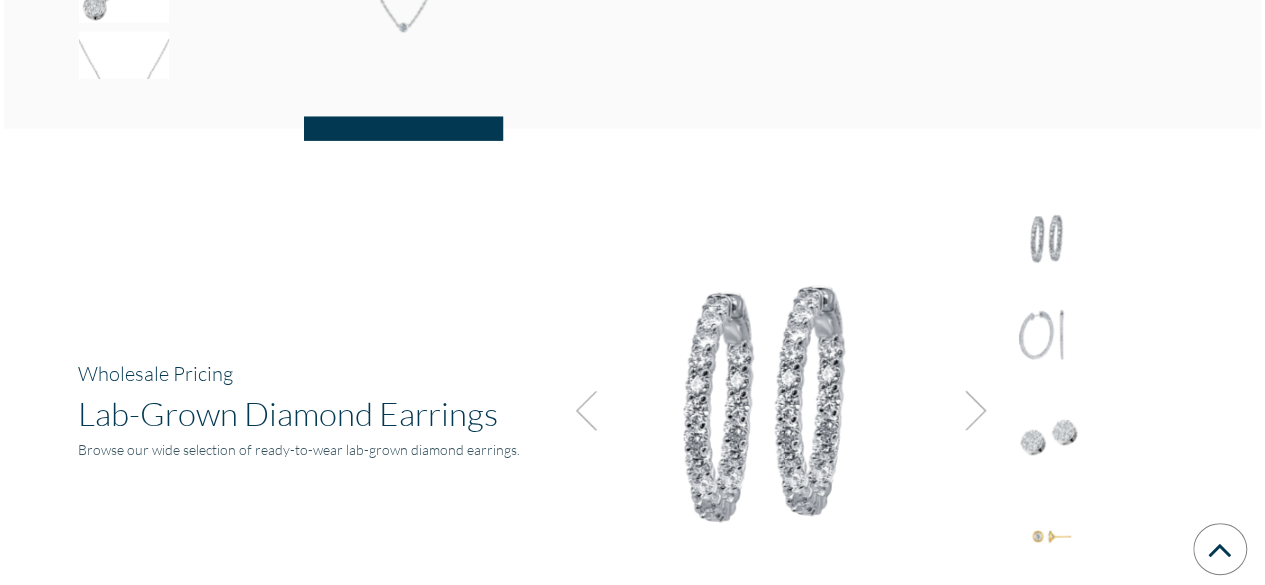 scroll, scrollTop: 2482, scrollLeft: 0, axis: vertical 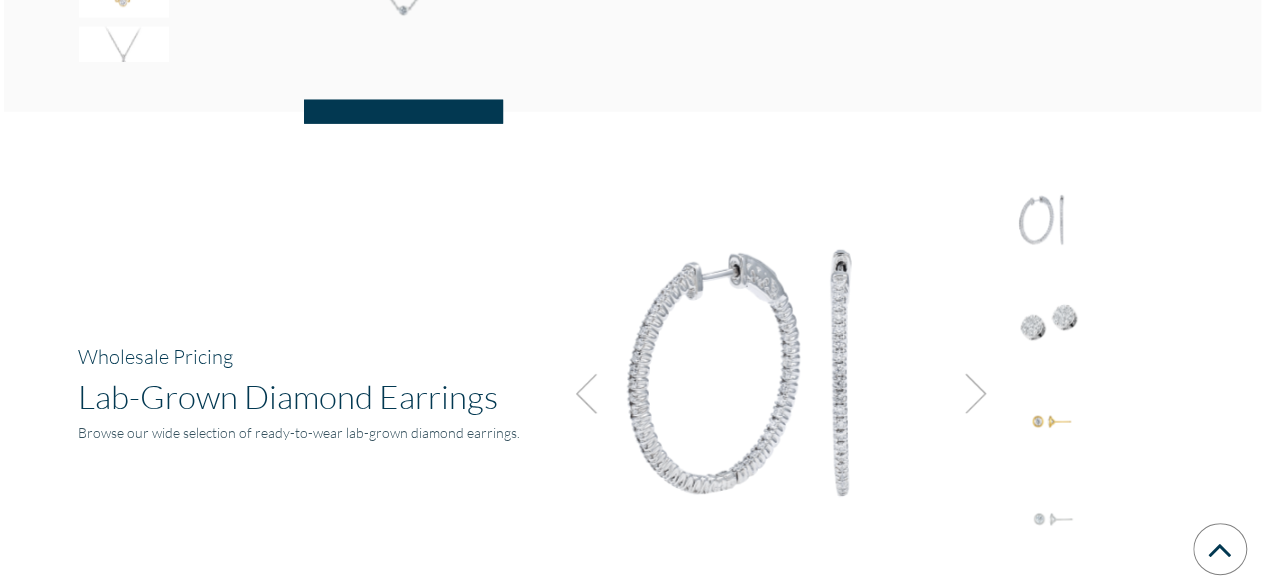 click at bounding box center [970, 394] 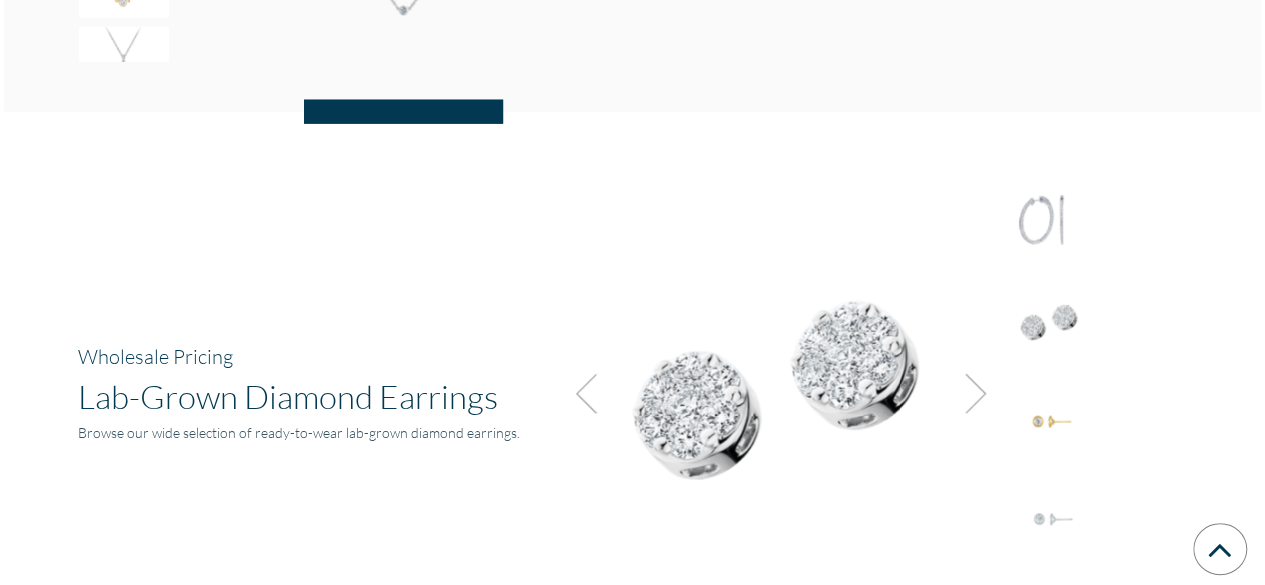 click at bounding box center (970, 394) 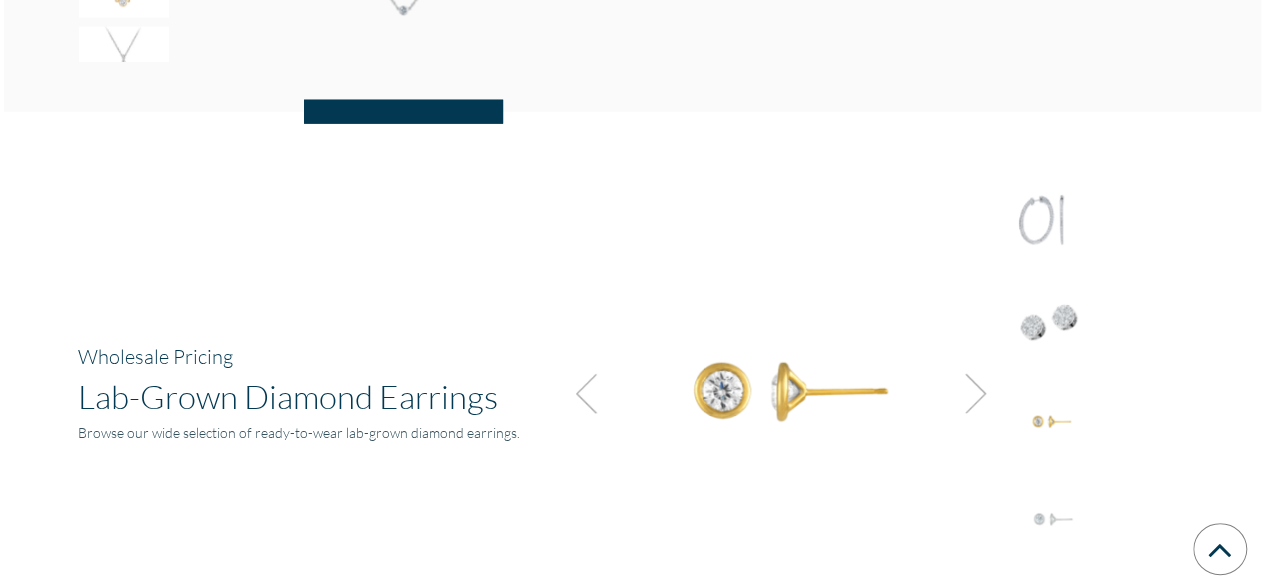 click at bounding box center [970, 394] 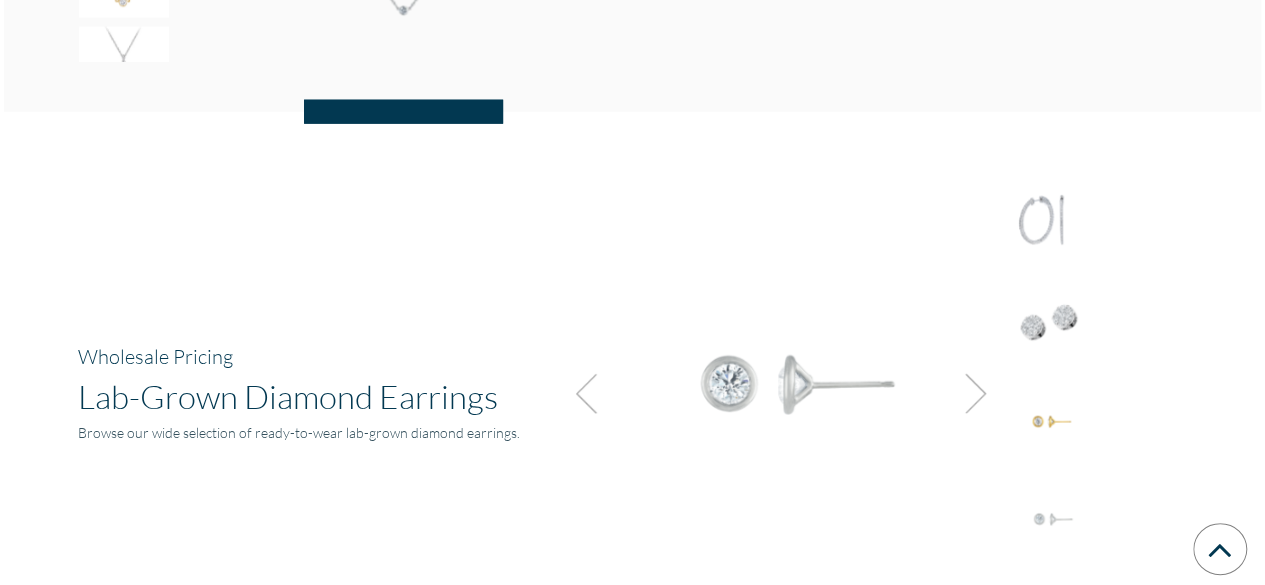click at bounding box center (970, 394) 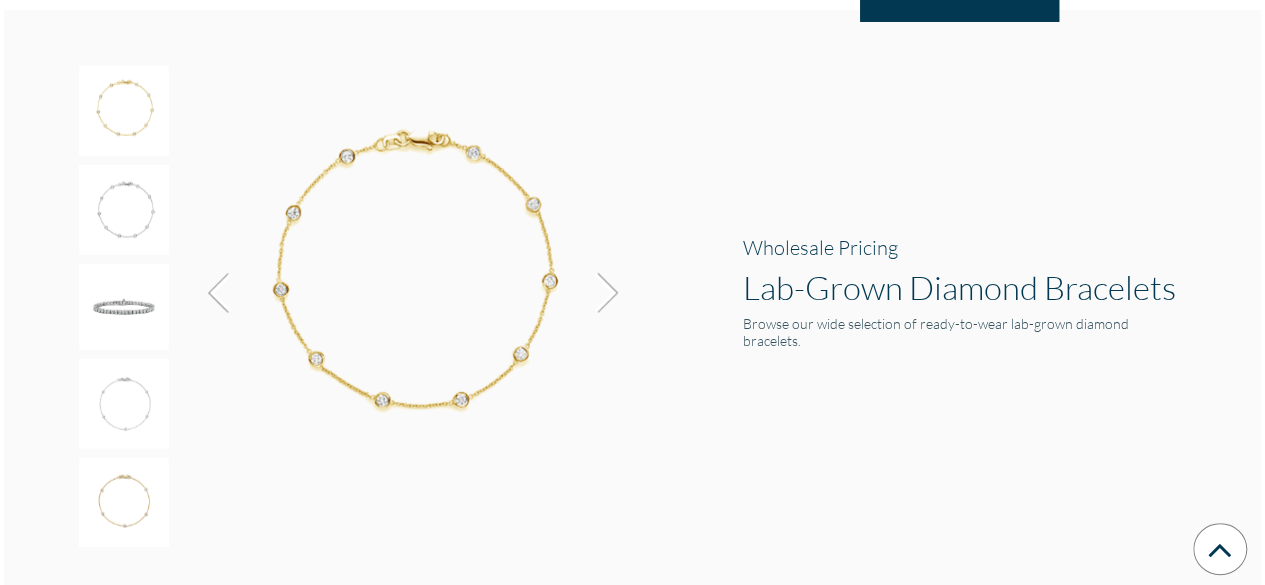 scroll, scrollTop: 3432, scrollLeft: 0, axis: vertical 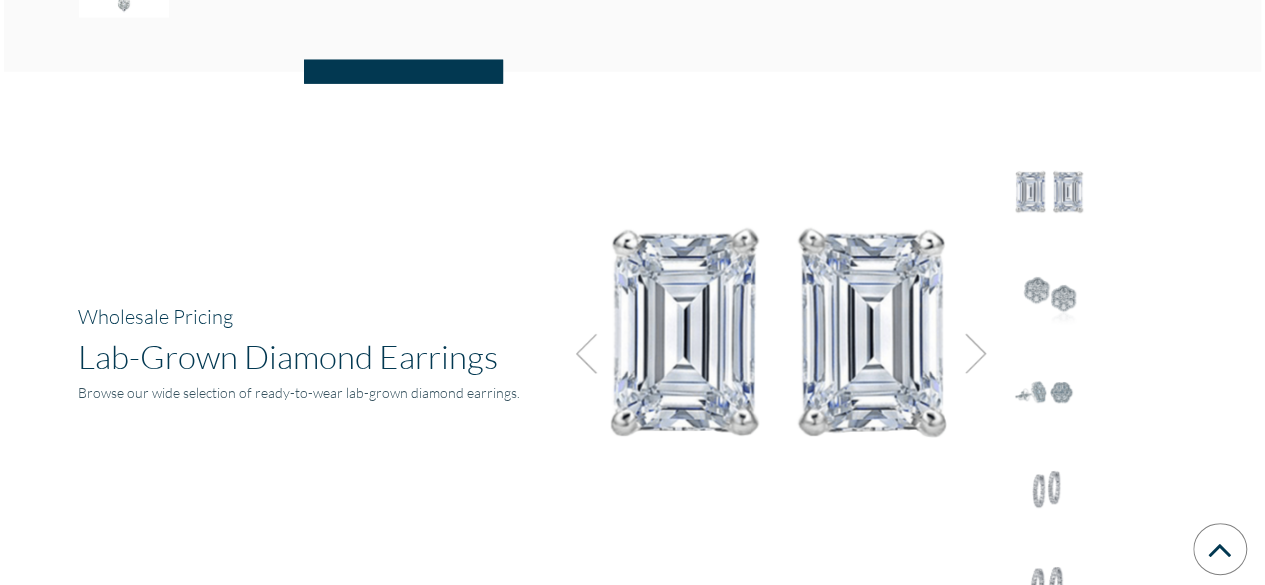 click at bounding box center [778, 347] 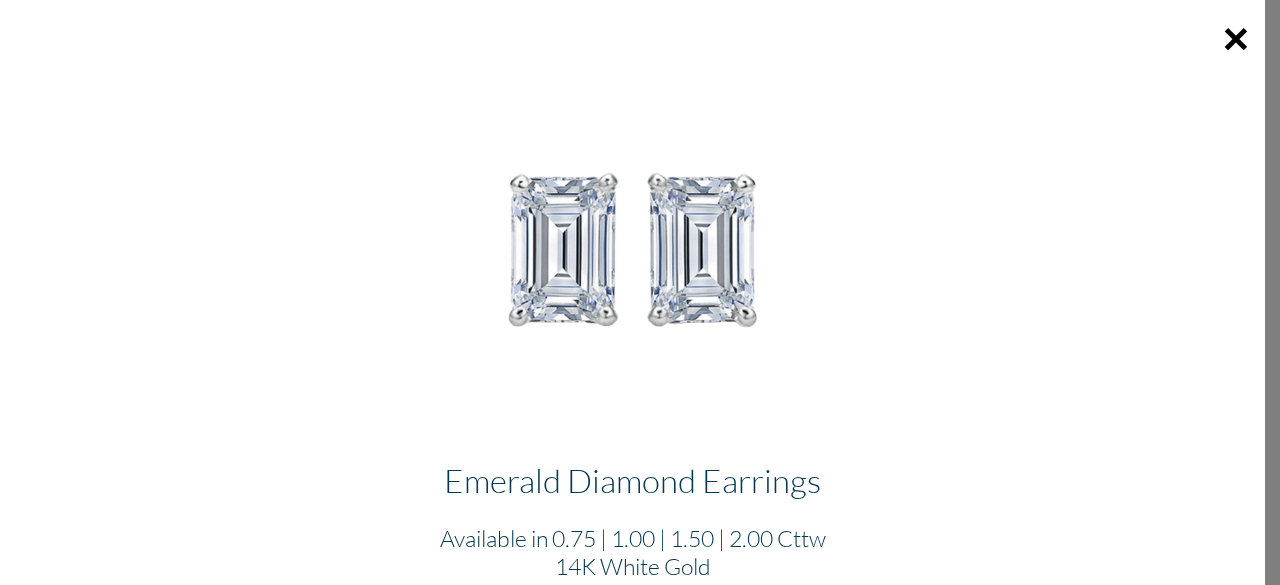 drag, startPoint x: 1259, startPoint y: 156, endPoint x: 1262, endPoint y: 306, distance: 150.03 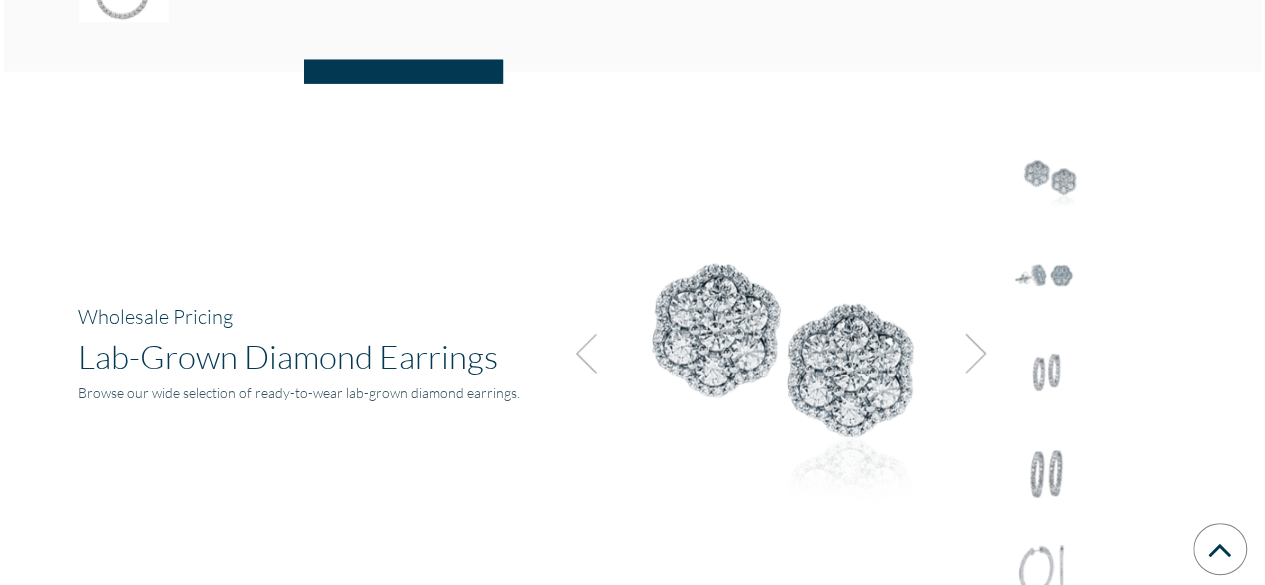 click at bounding box center (1049, 177) 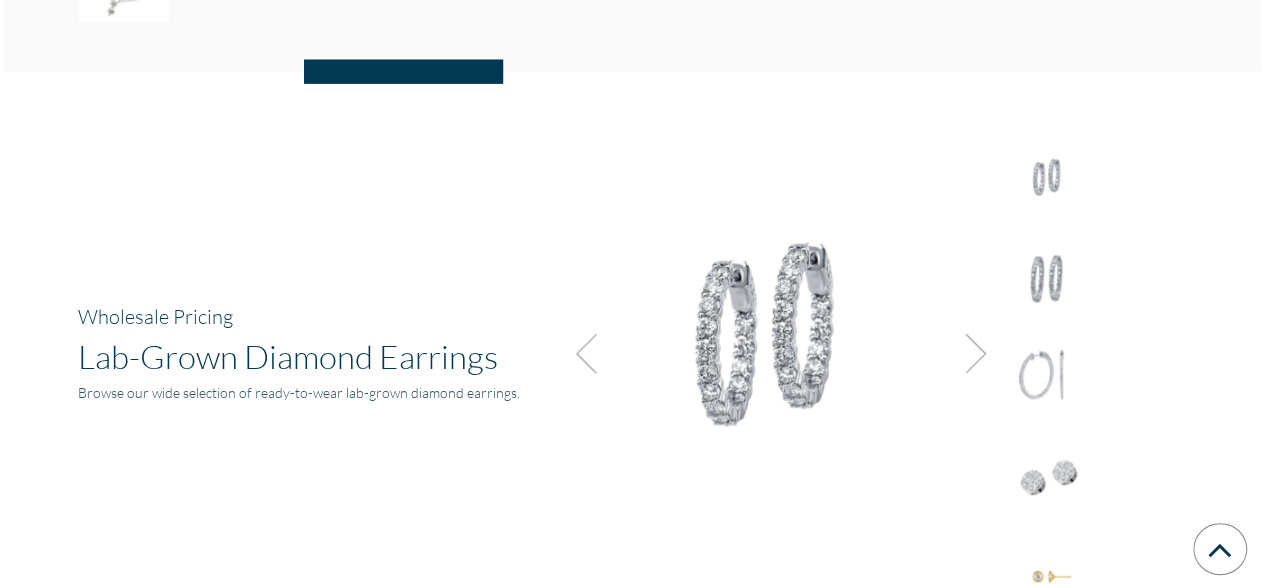 click at bounding box center [1049, 180] 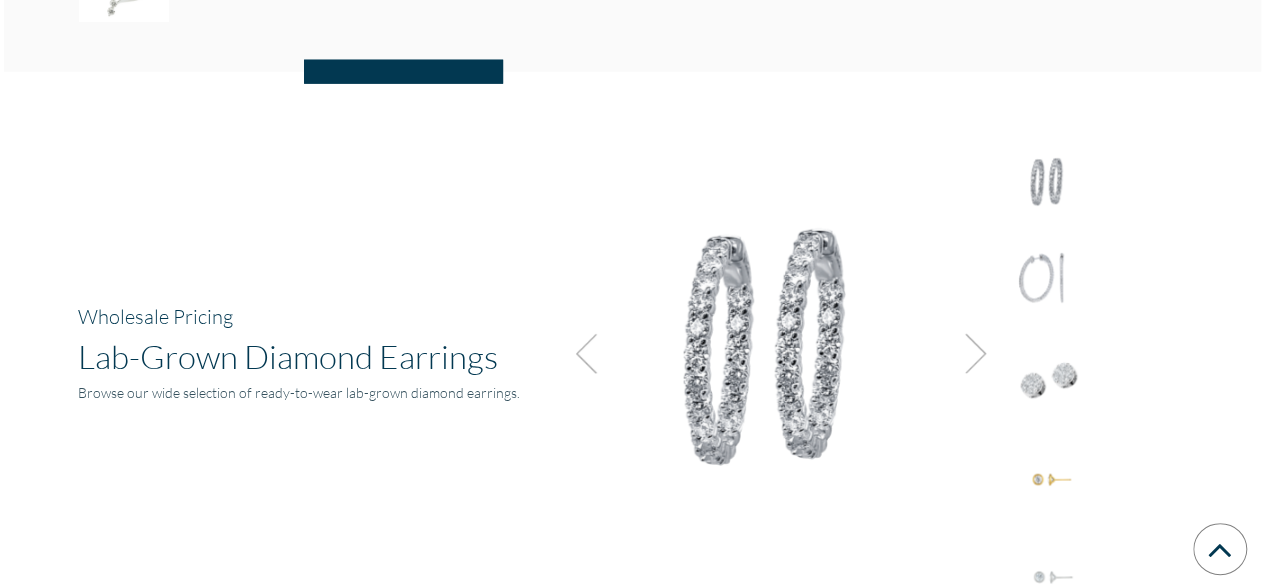 click at bounding box center [1049, 182] 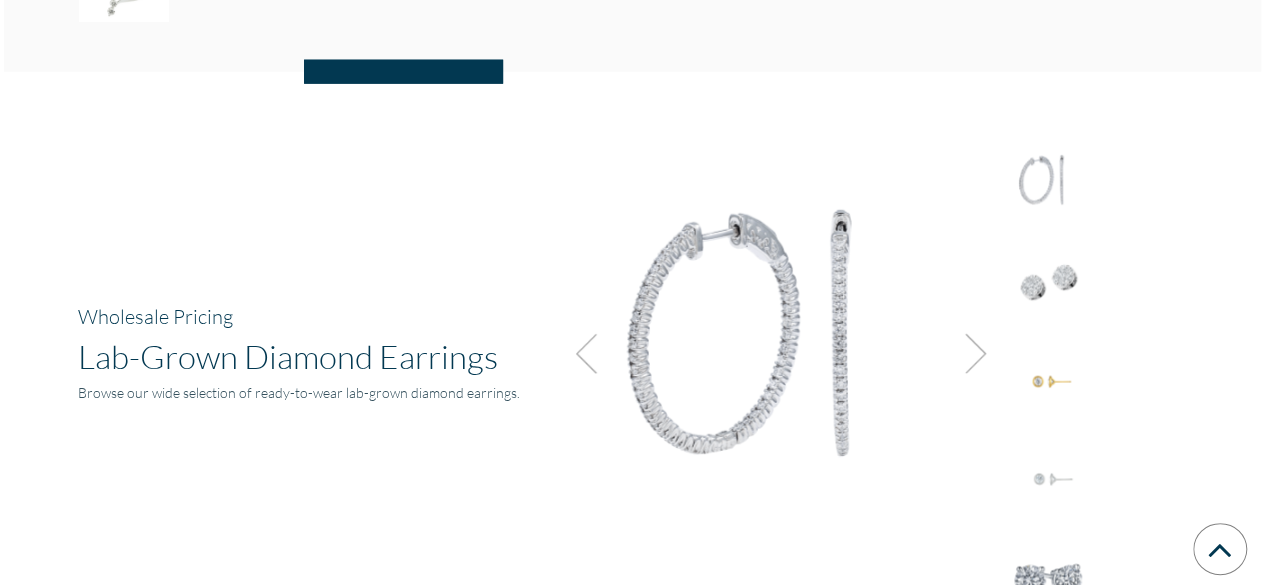 click at bounding box center (1049, 183) 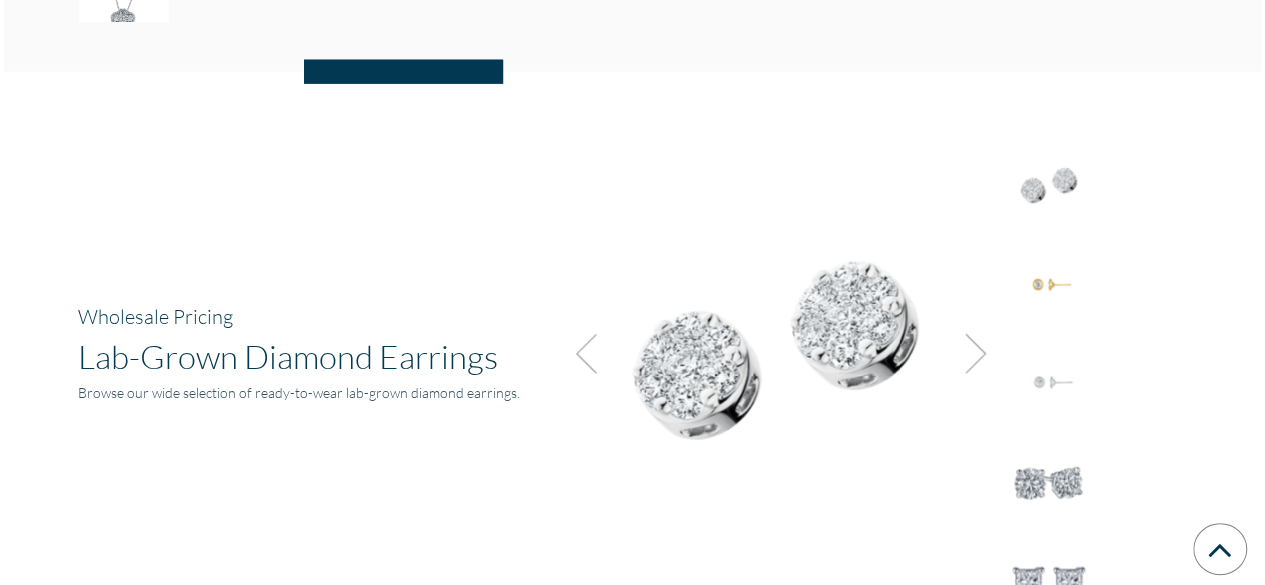 click at bounding box center [1049, 185] 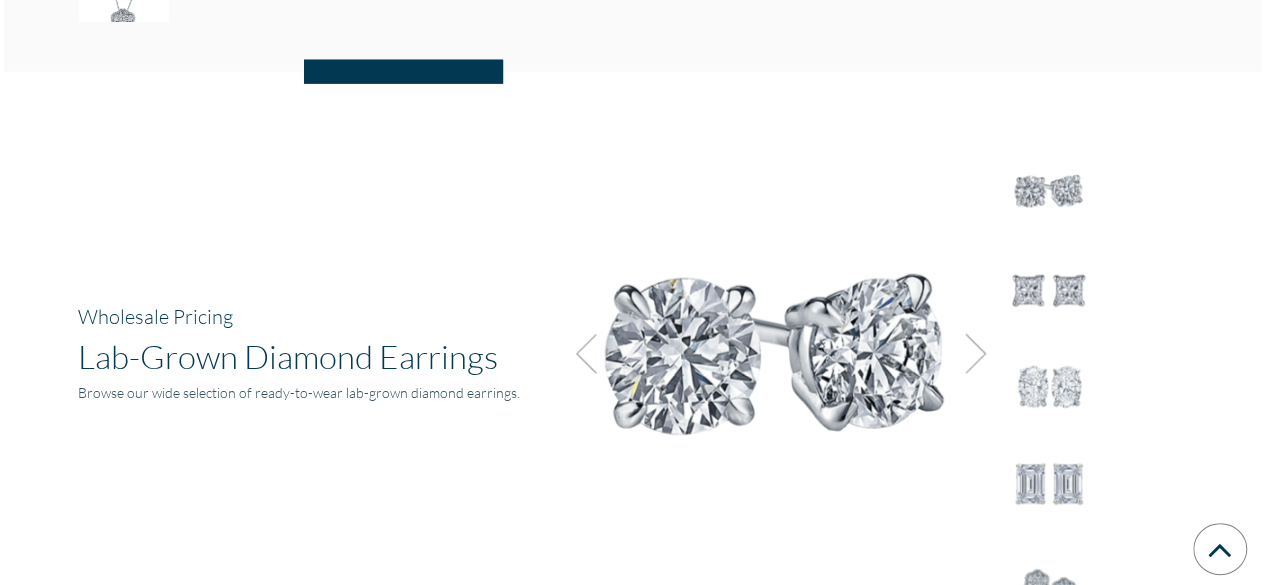 click at bounding box center (1049, 190) 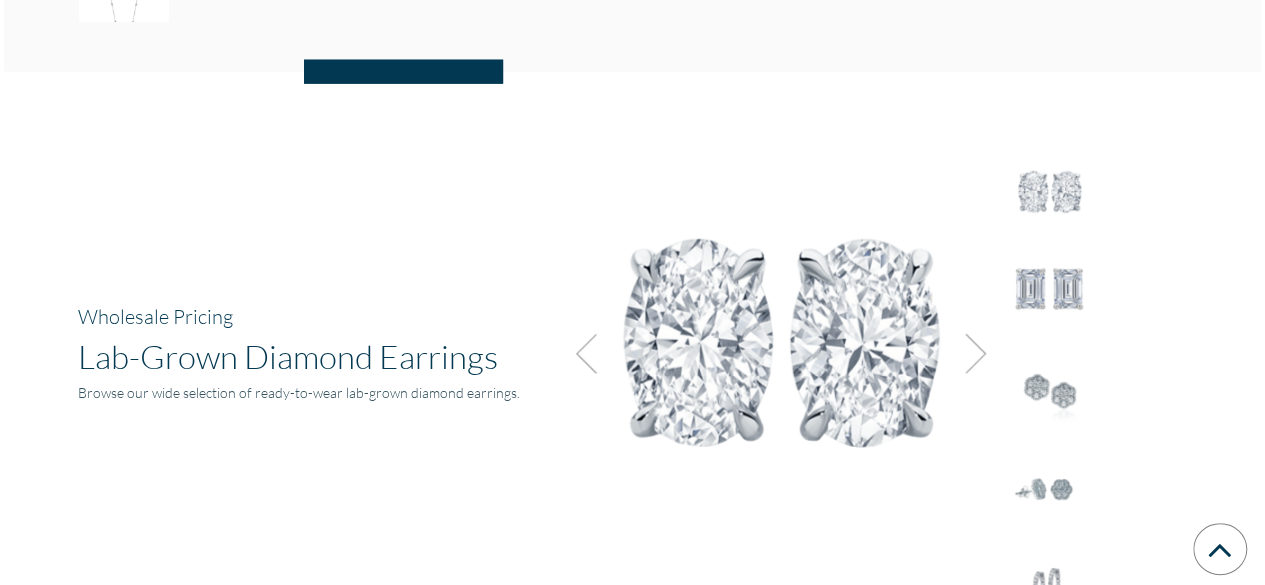 click at bounding box center [1049, 391] 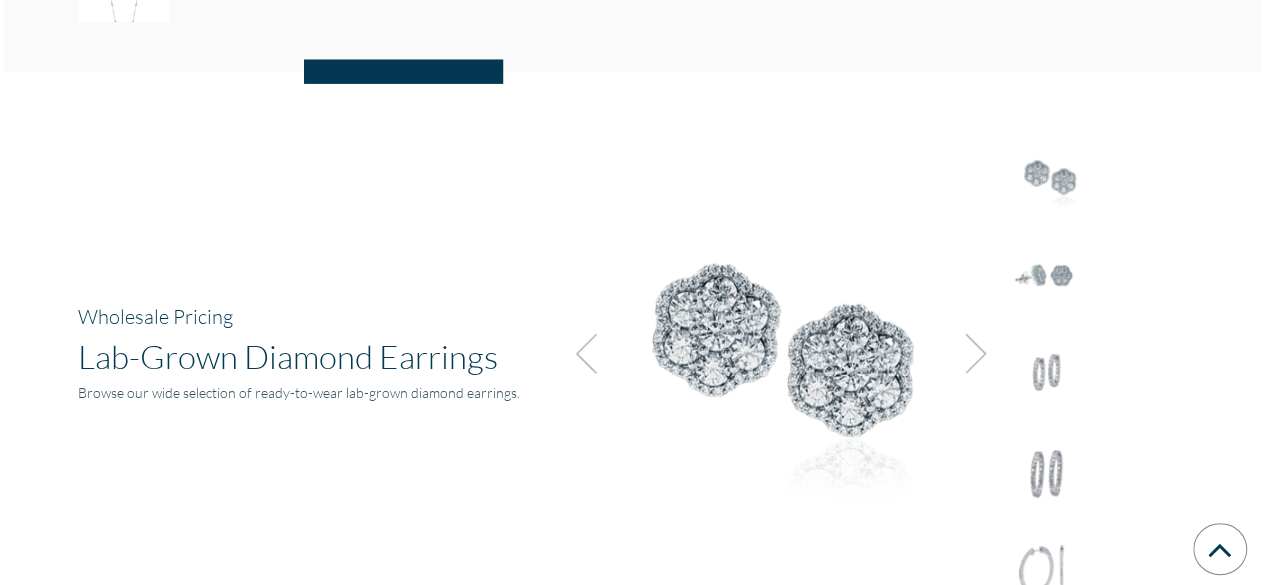 click at bounding box center (1049, 177) 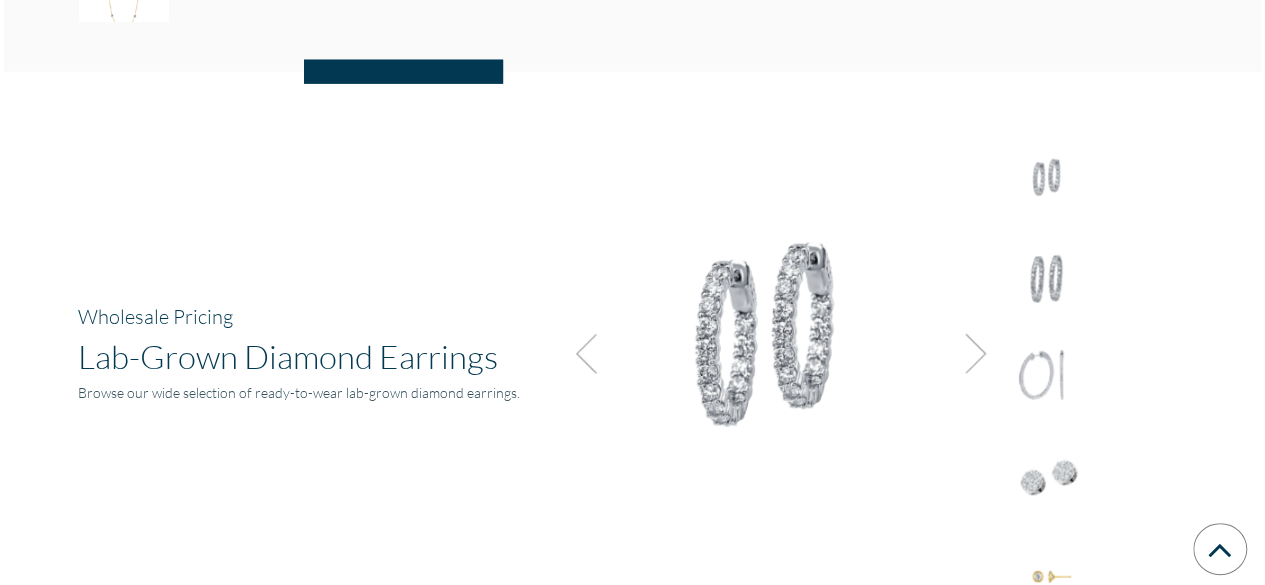 click at bounding box center (1049, 180) 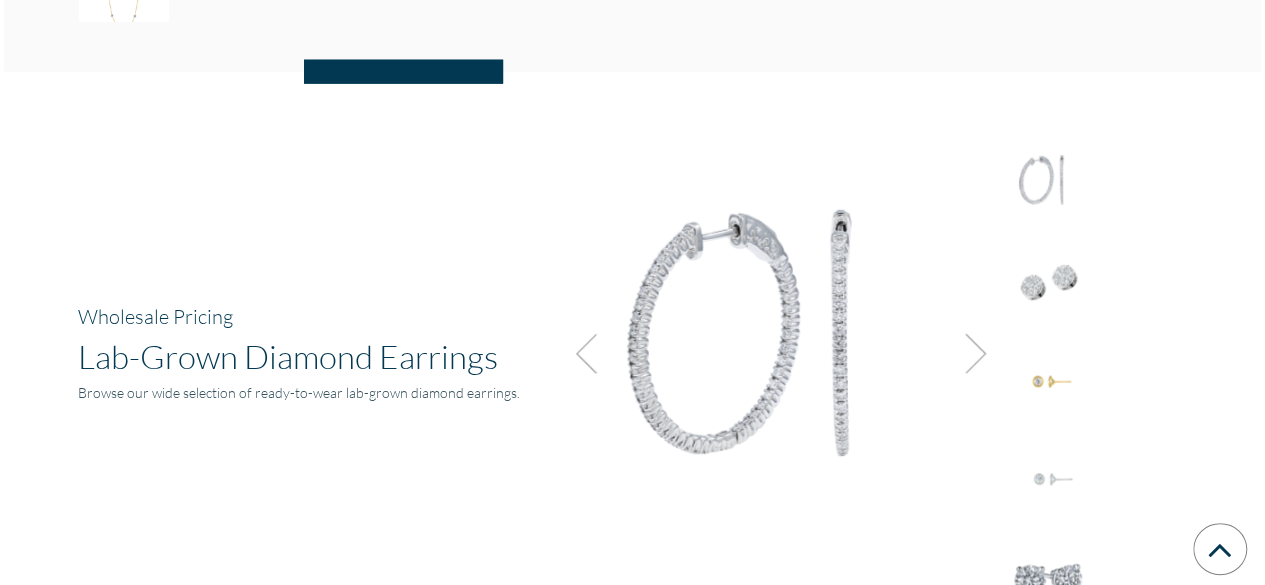 click at bounding box center (1049, 183) 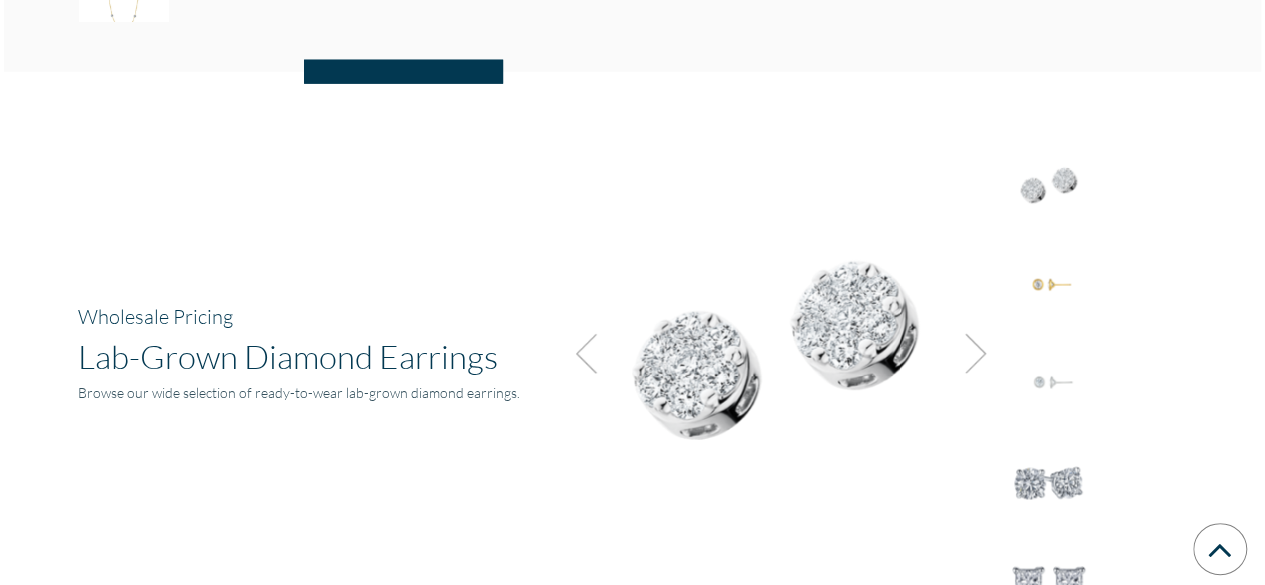click at bounding box center [1049, 185] 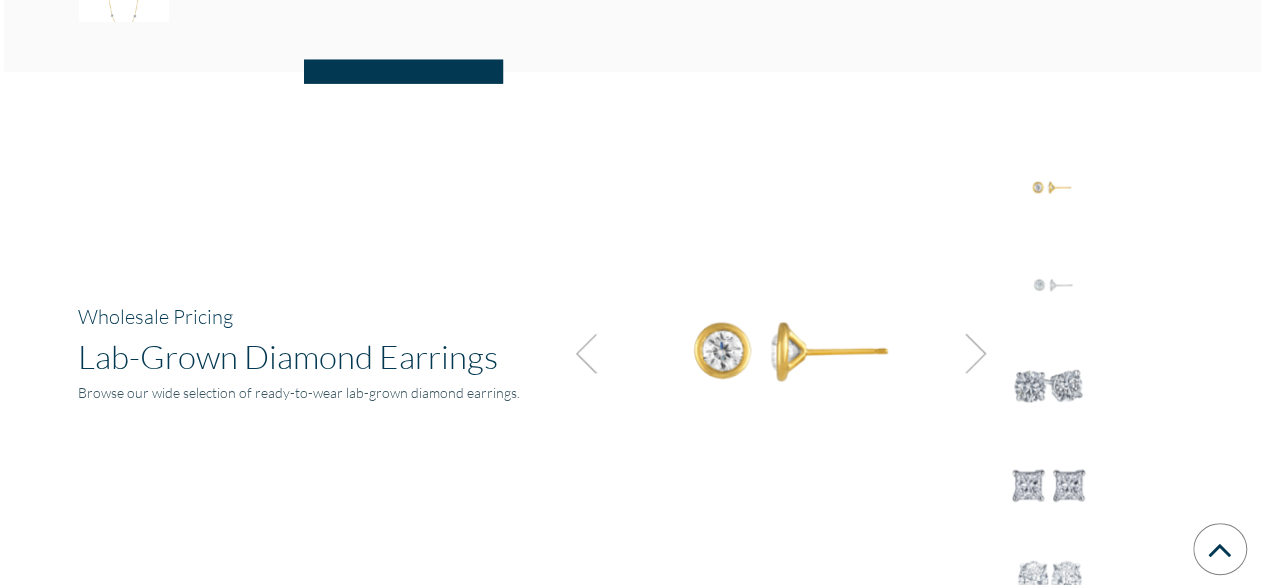 click at bounding box center (1049, 187) 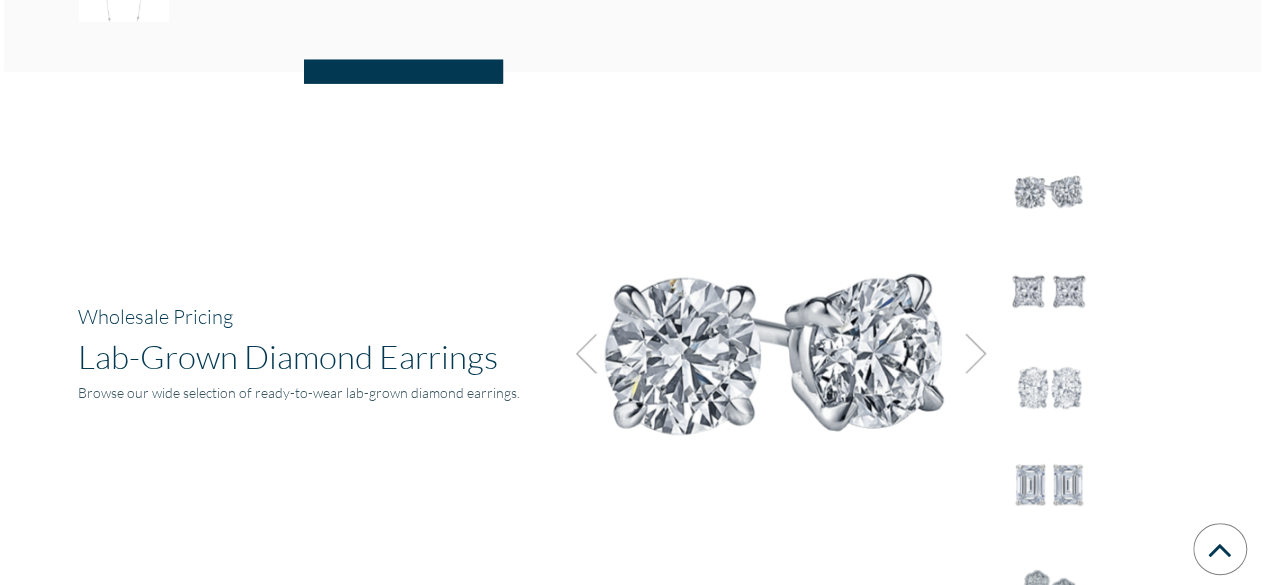 click at bounding box center [1049, 191] 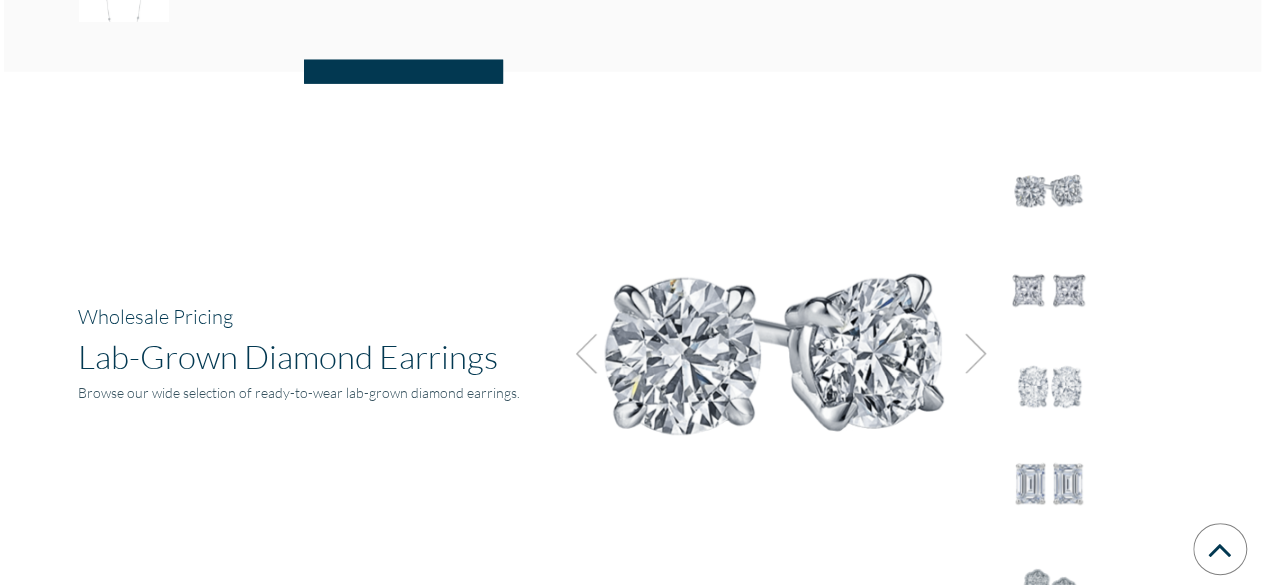 click at bounding box center [1049, 190] 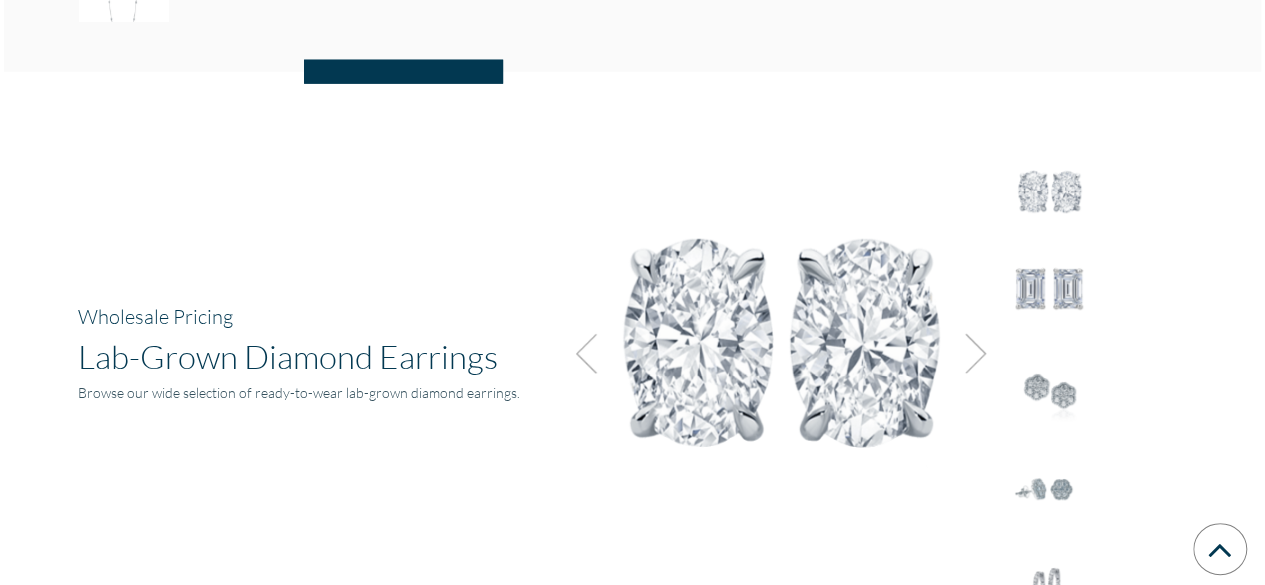 click at bounding box center [1049, 391] 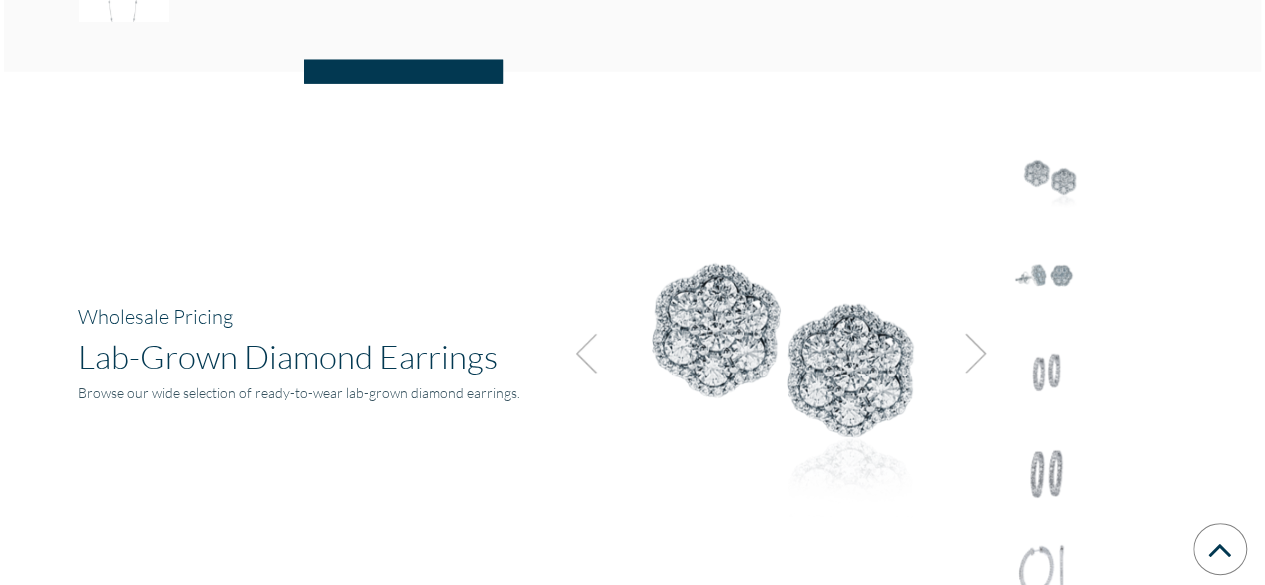 click at bounding box center (1049, 177) 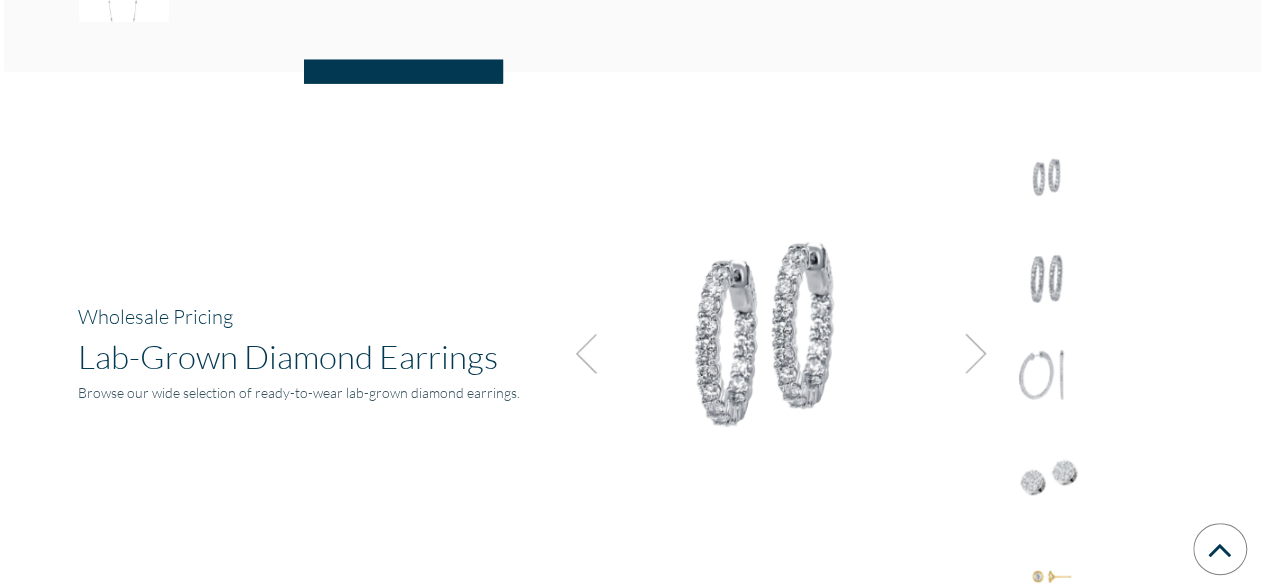 click at bounding box center [1049, 180] 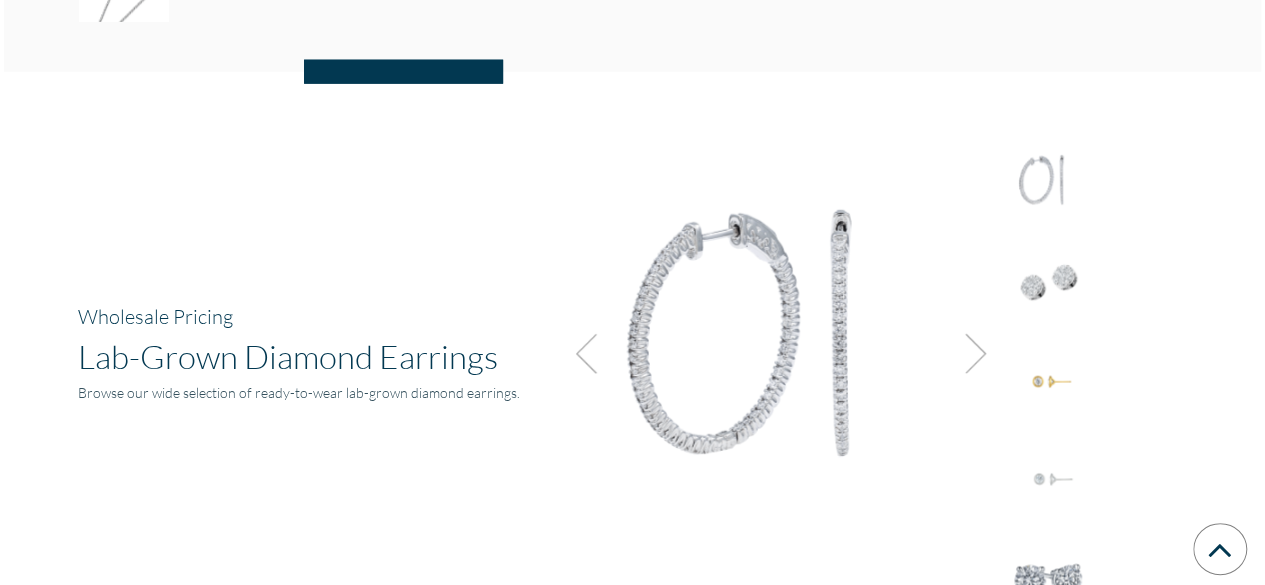 click at bounding box center [1049, 183] 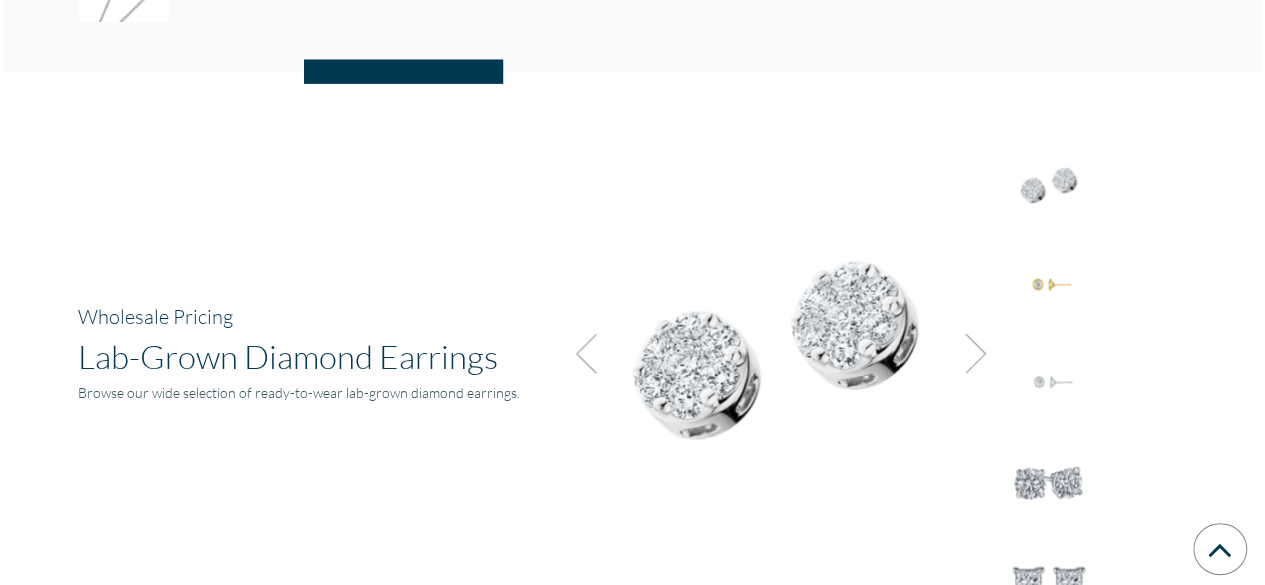 click at bounding box center [778, 347] 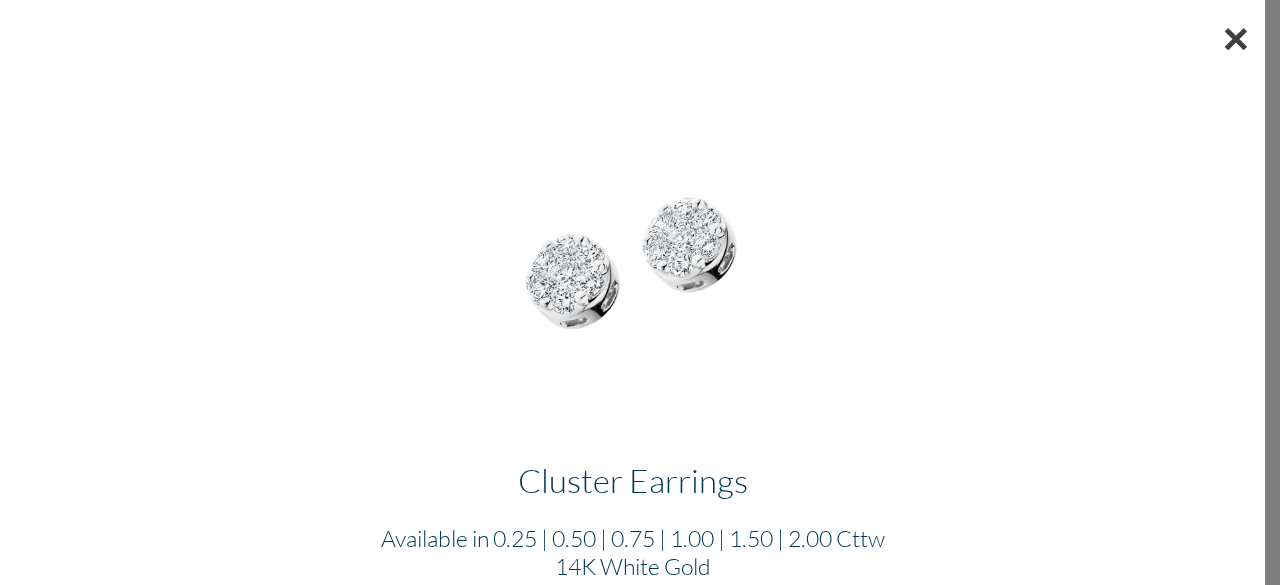 click on "×" at bounding box center (1236, 38) 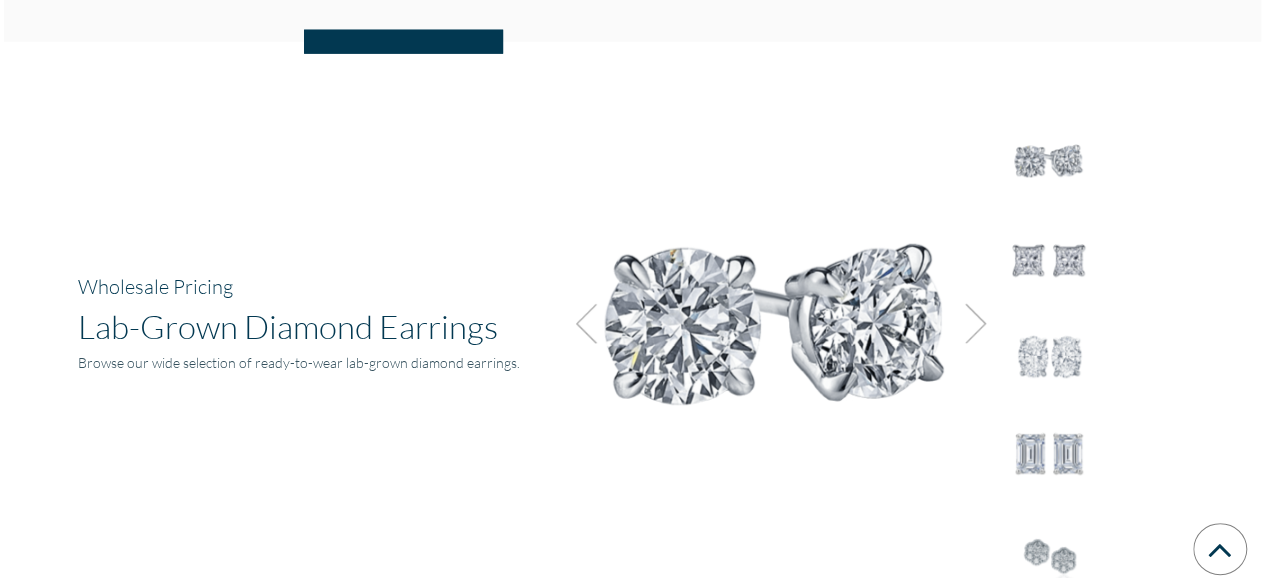 scroll, scrollTop: 0, scrollLeft: 0, axis: both 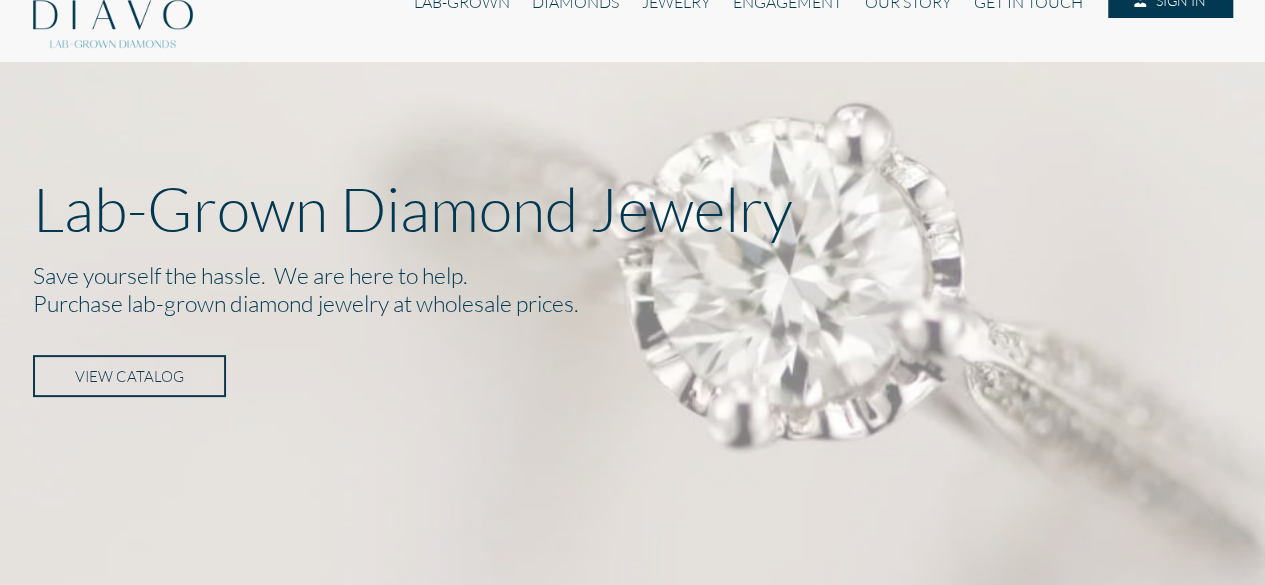 click on "VIEW CATALOG" at bounding box center (129, 376) 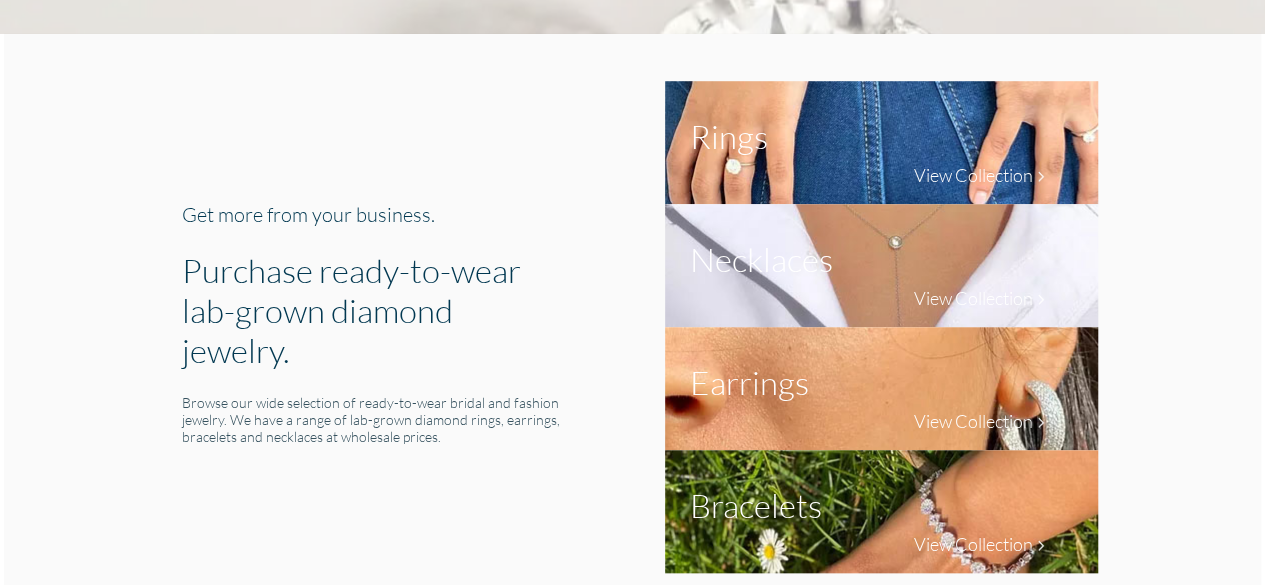 scroll, scrollTop: 742, scrollLeft: 0, axis: vertical 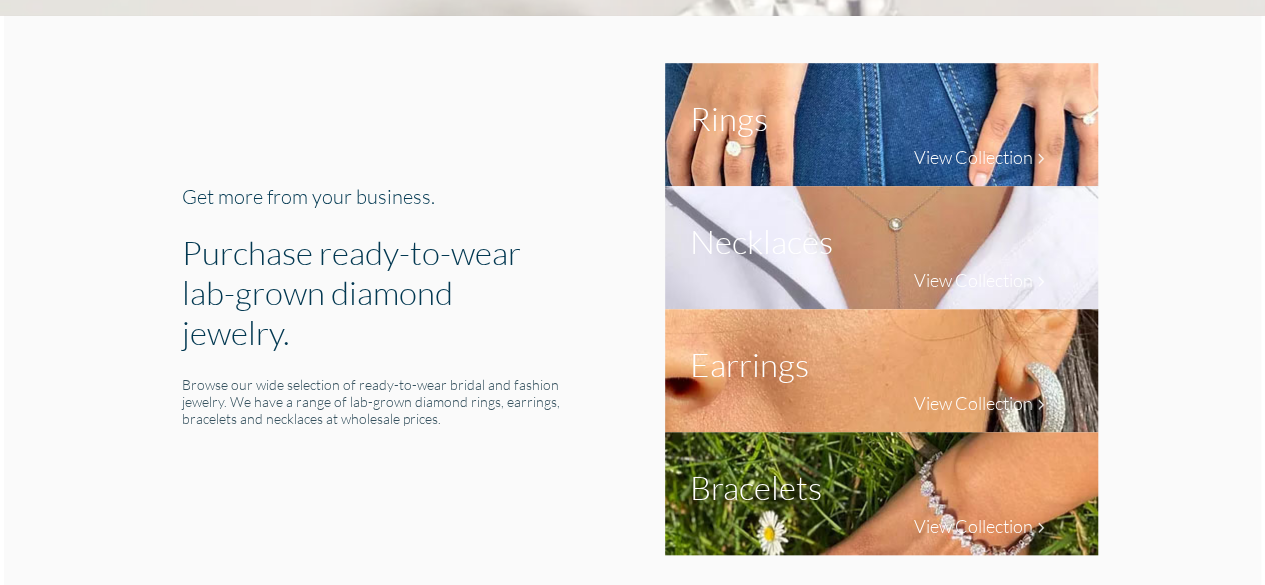 click at bounding box center [881, 247] 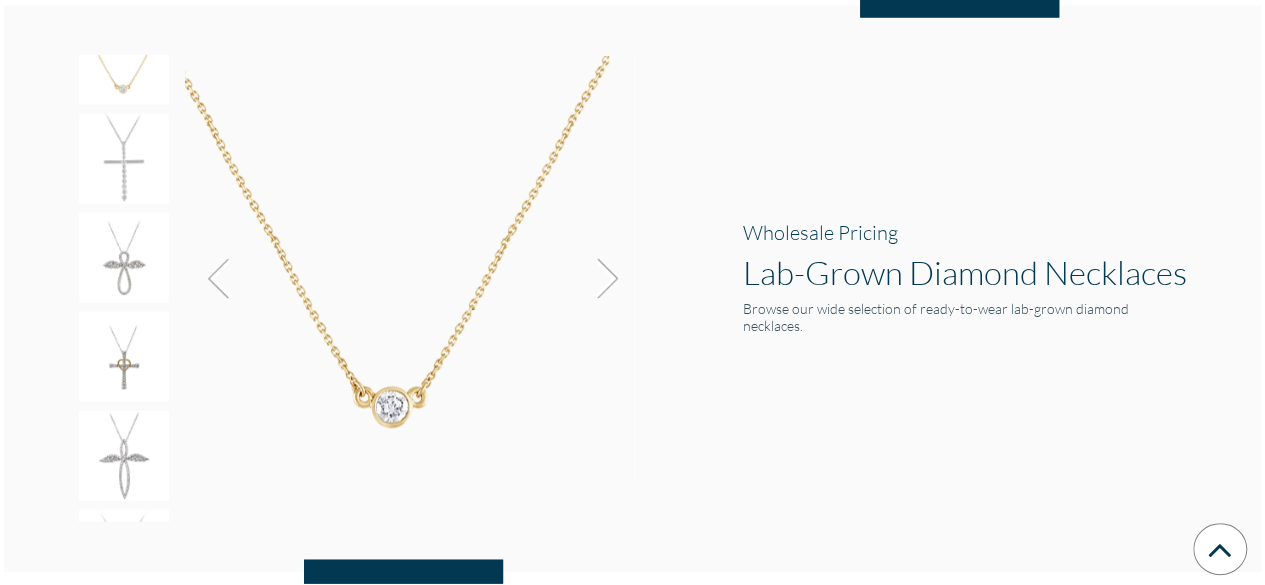 scroll, scrollTop: 2028, scrollLeft: 0, axis: vertical 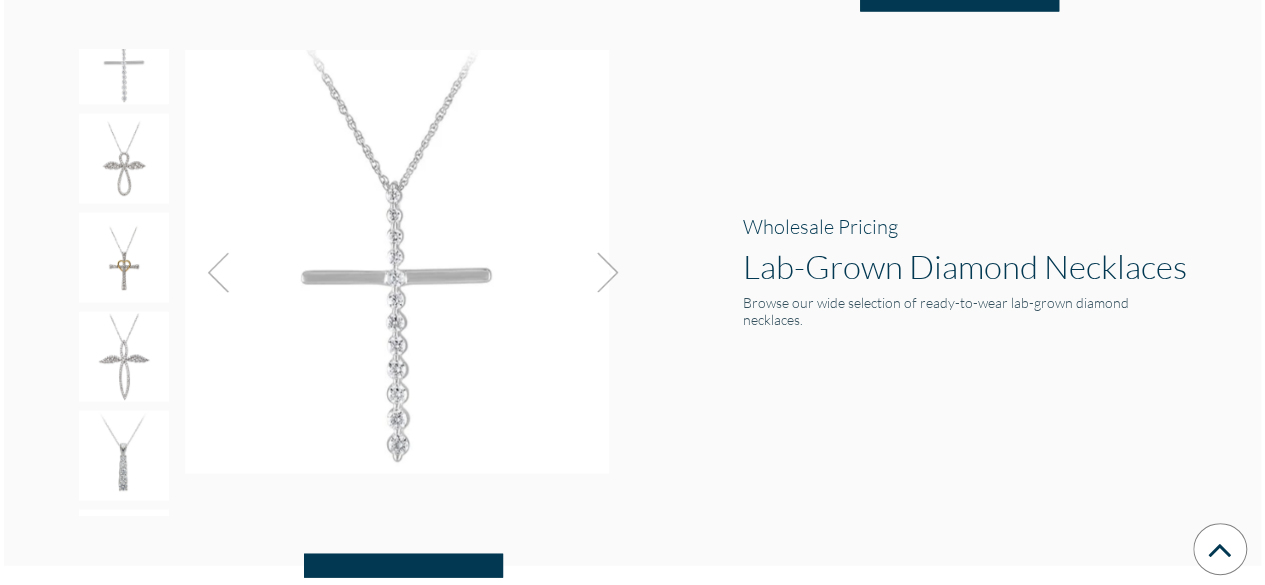 click at bounding box center [602, 273] 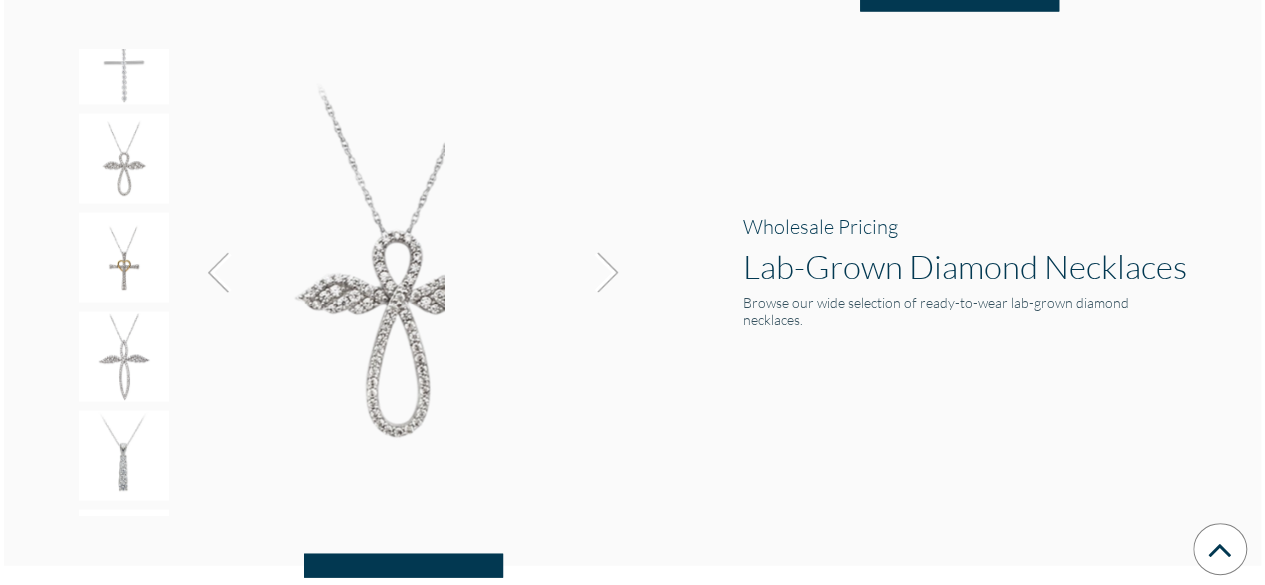 click at bounding box center (602, 273) 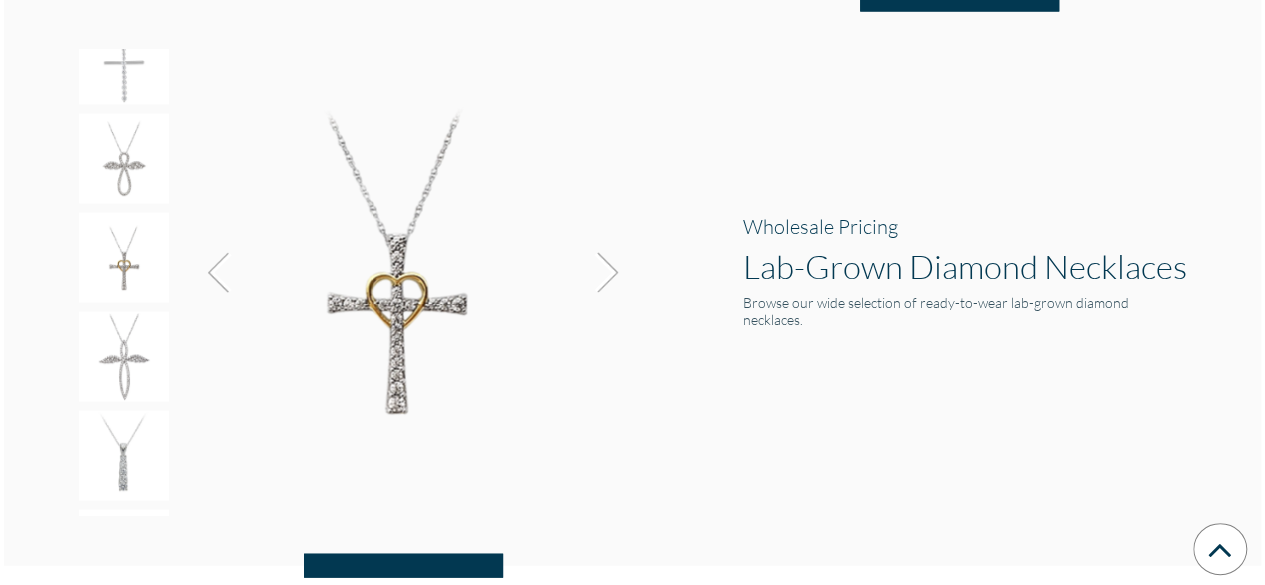 click at bounding box center (602, 273) 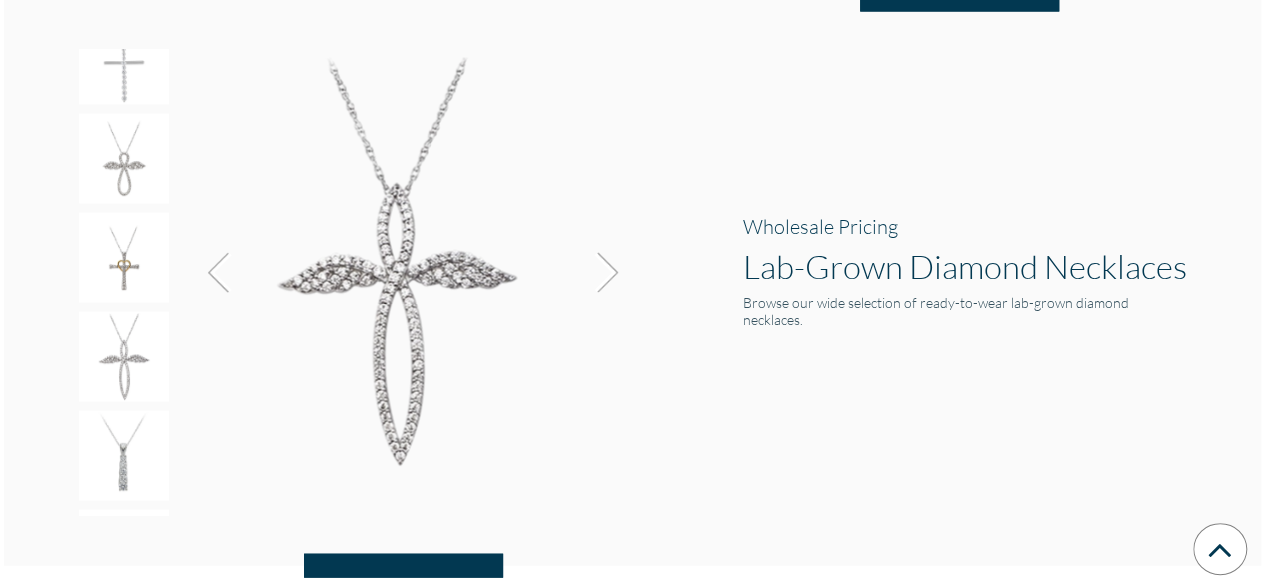 click at bounding box center (602, 273) 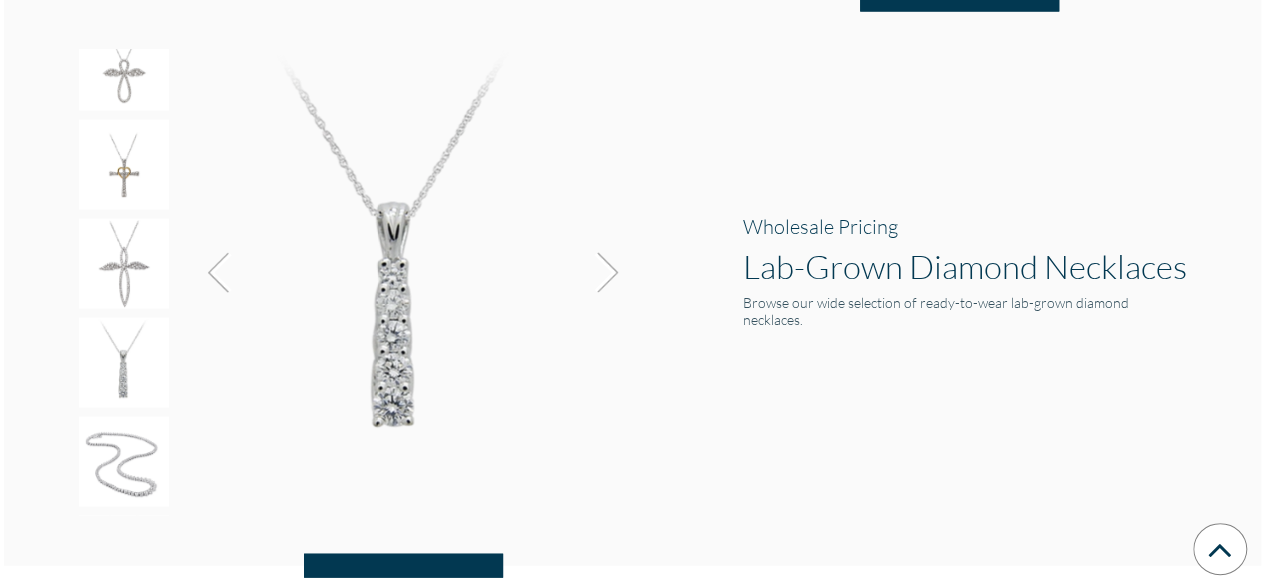 click at bounding box center [602, 273] 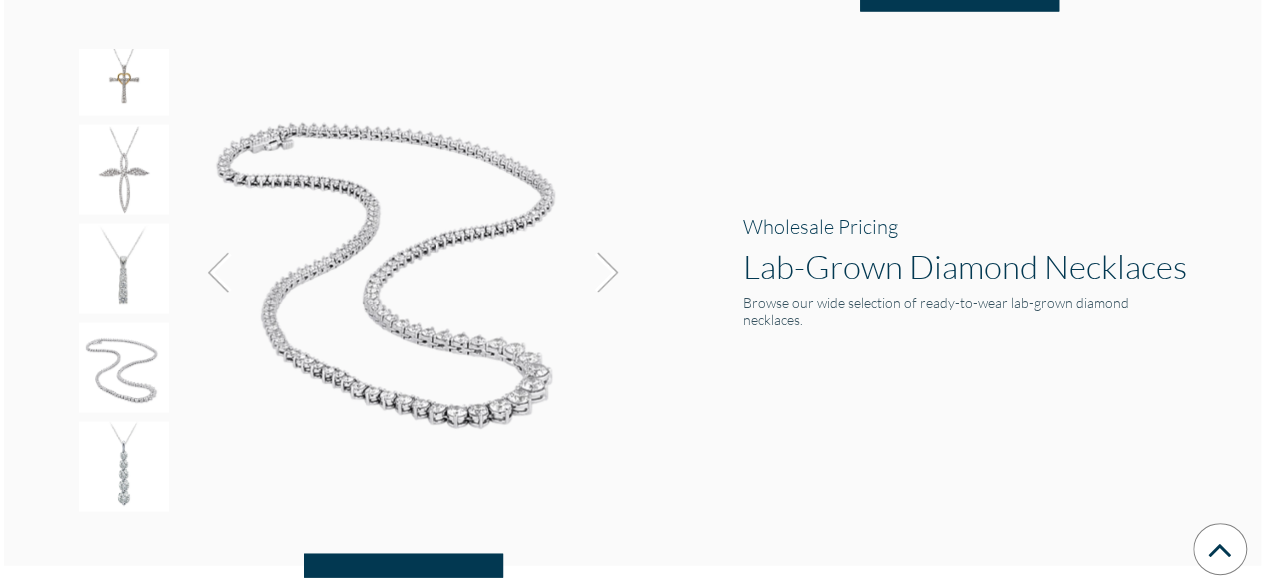 click at bounding box center [602, 273] 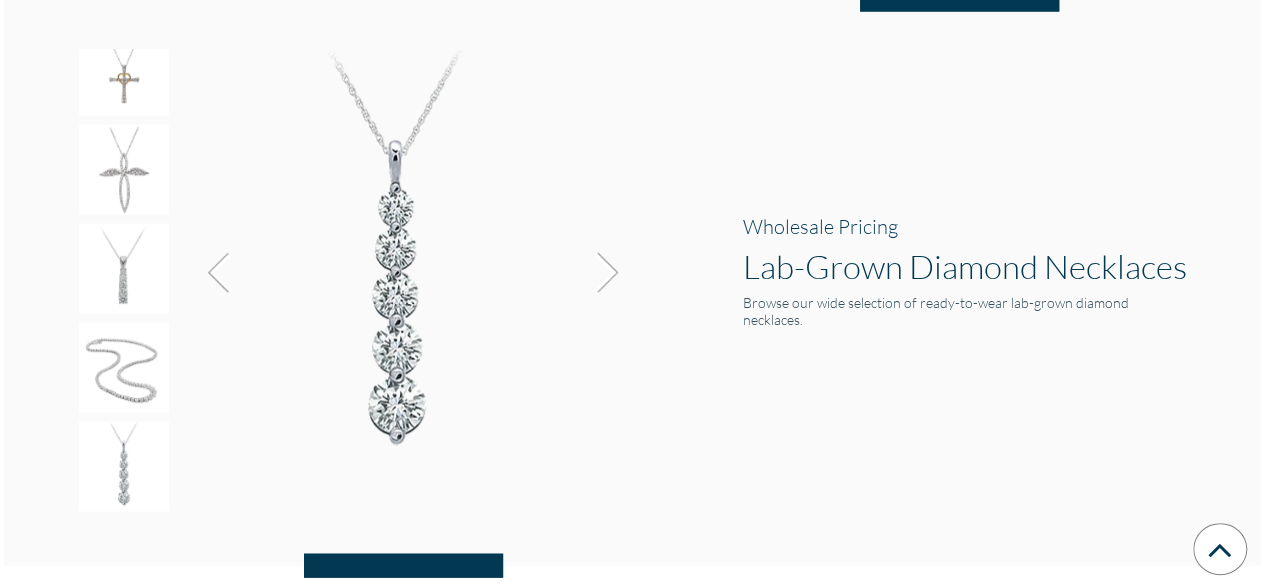 click at bounding box center [602, 273] 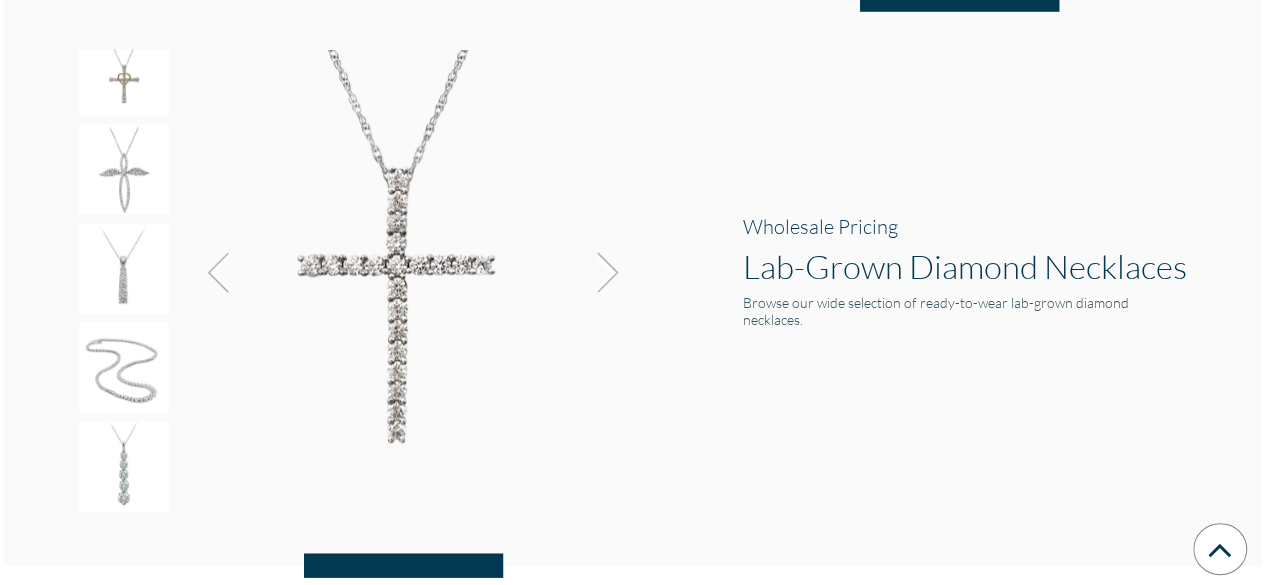 click at bounding box center (602, 273) 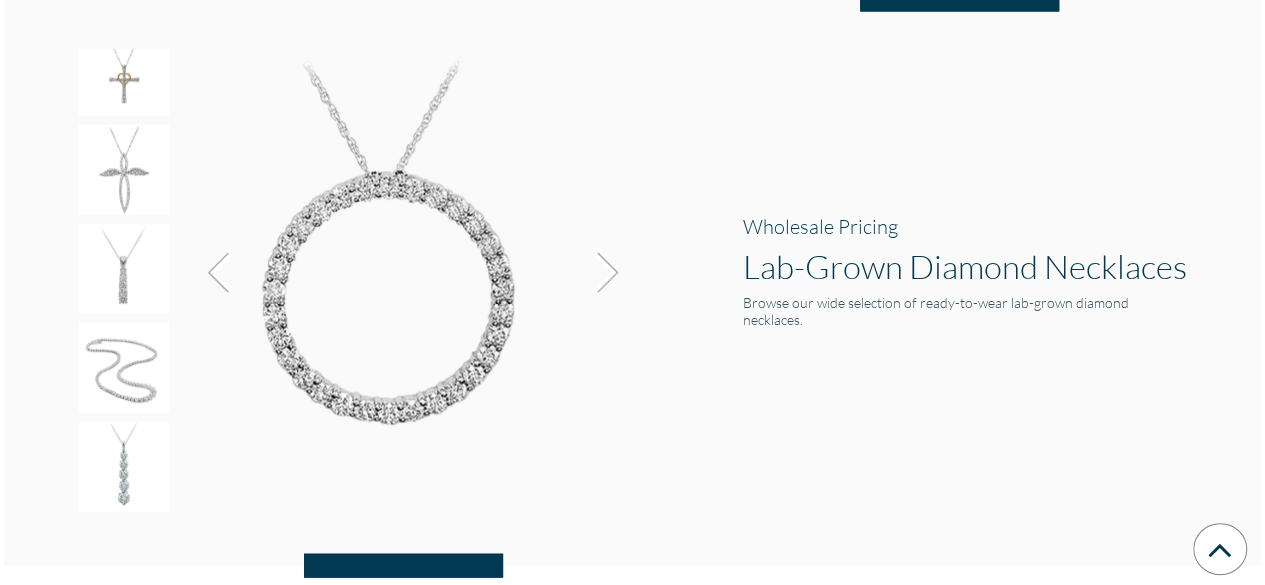 click at bounding box center [602, 273] 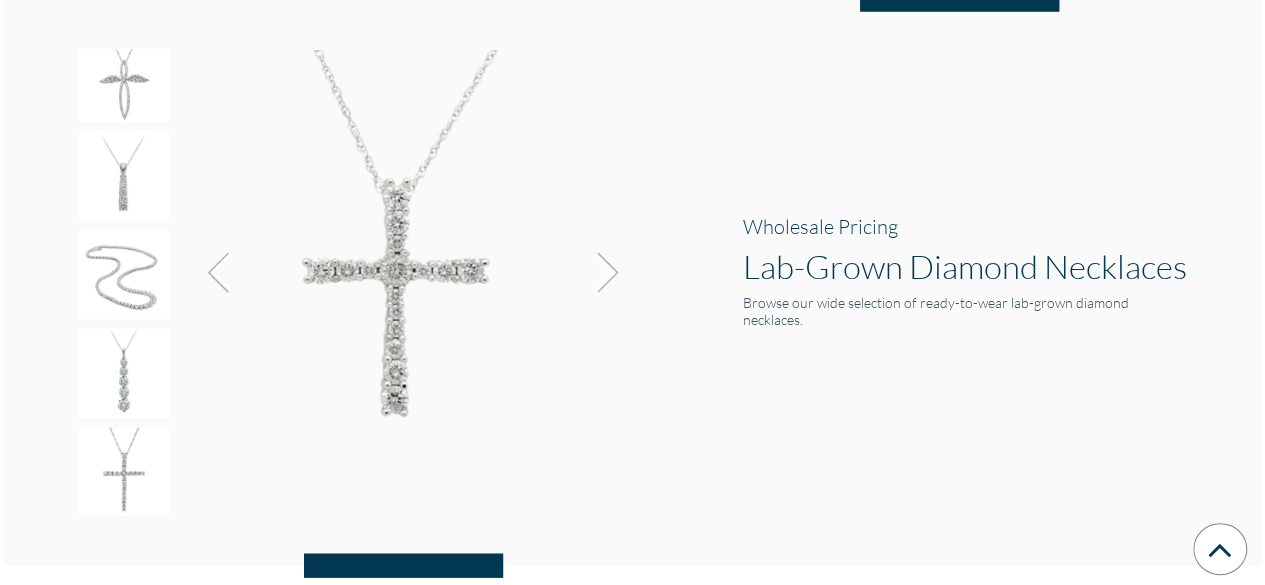 click at bounding box center (602, 273) 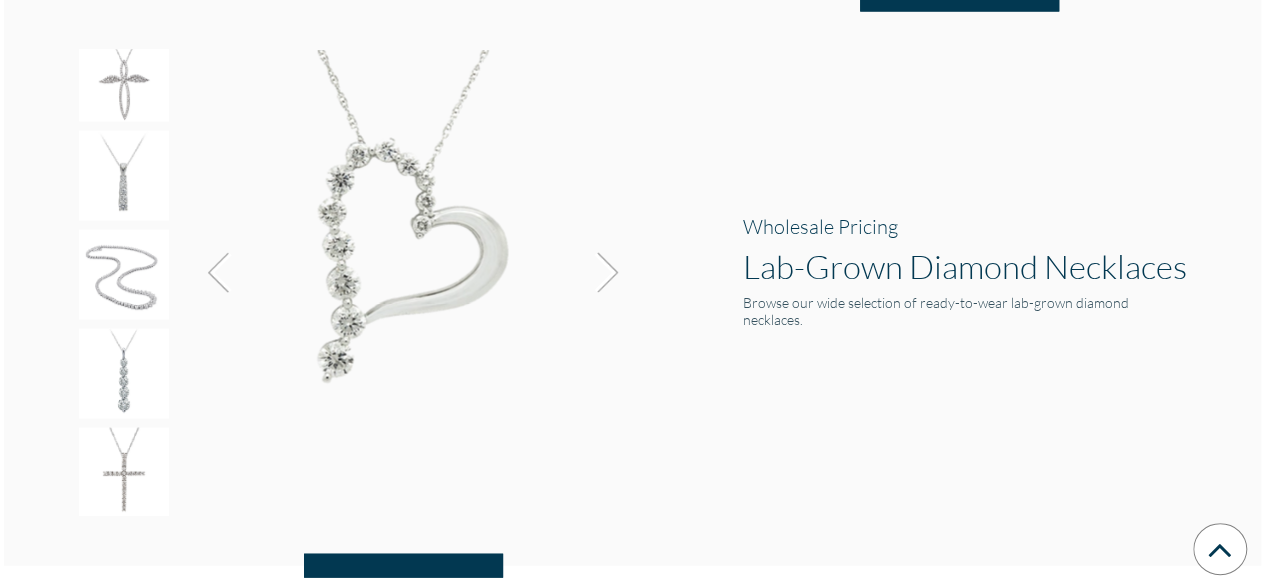 click at bounding box center (602, 273) 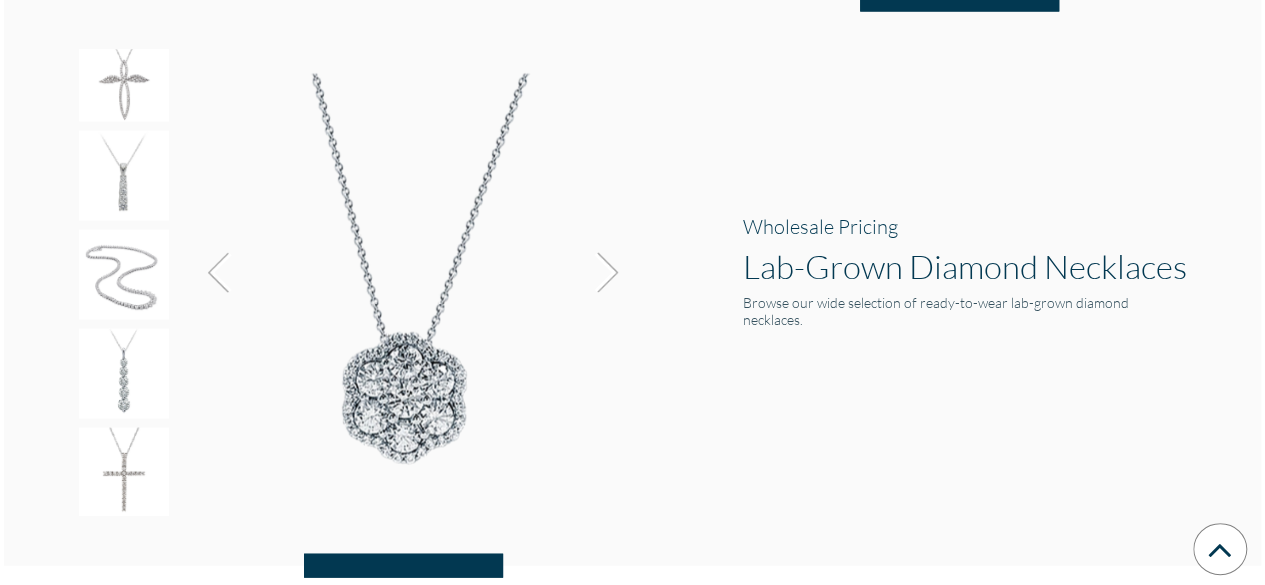 click at bounding box center (602, 273) 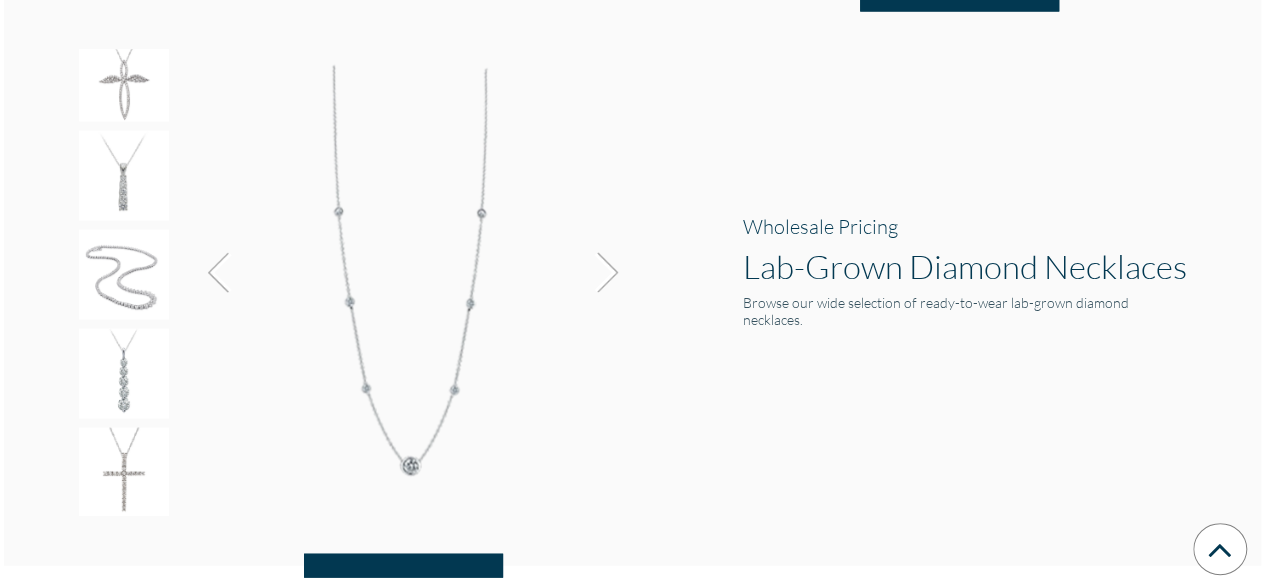 click at bounding box center (602, 273) 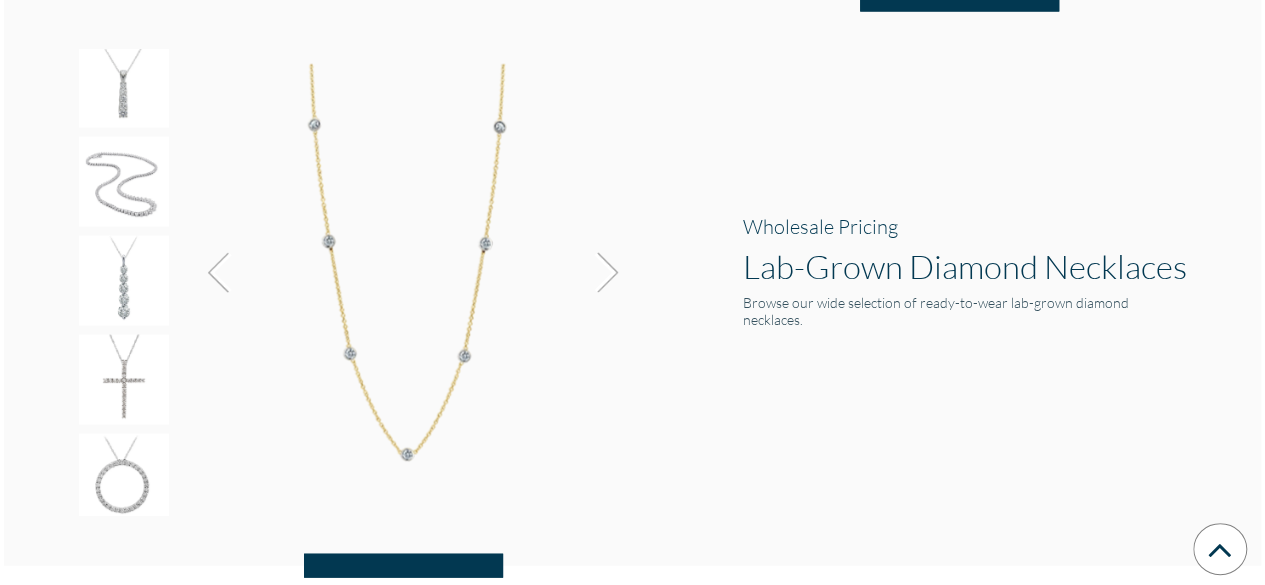 click at bounding box center [602, 273] 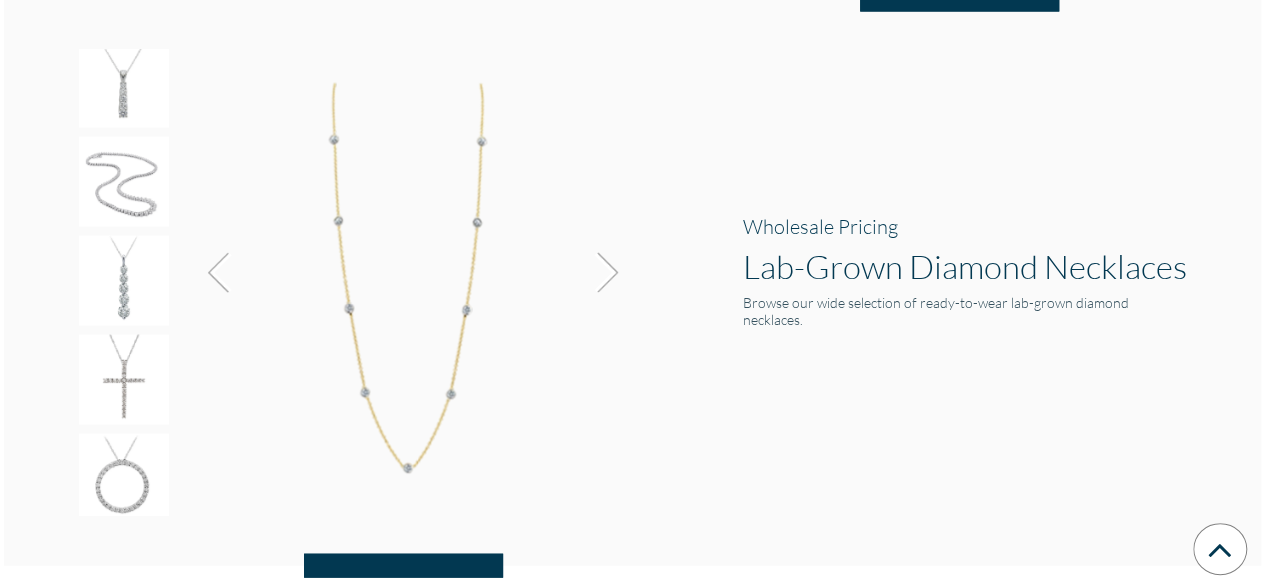 click at bounding box center [602, 273] 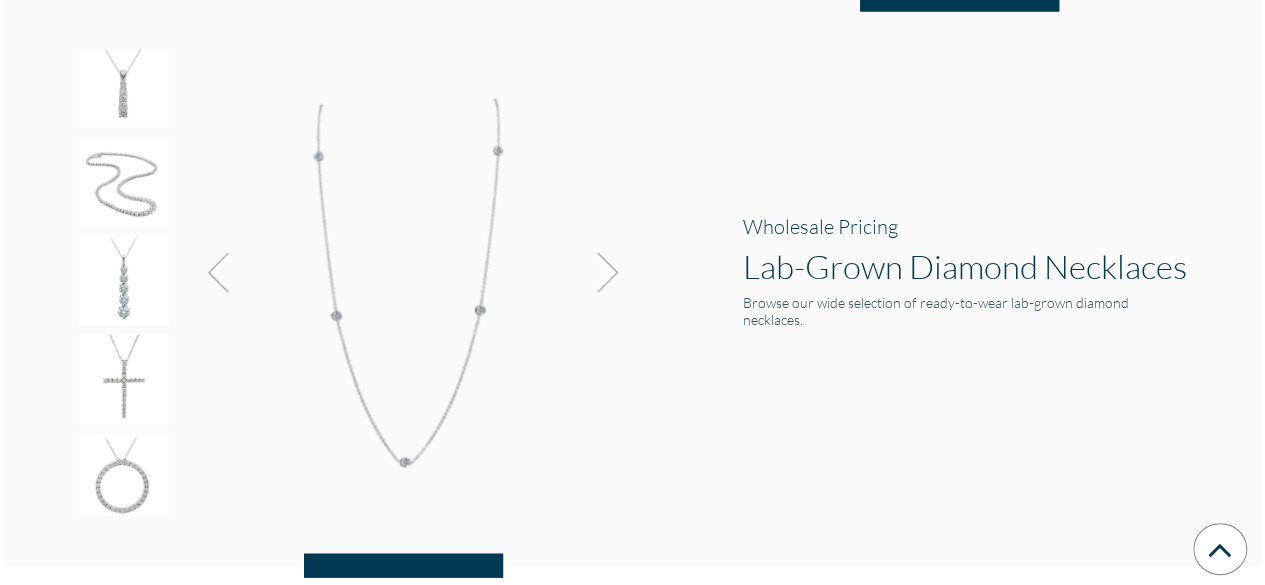 click at bounding box center (602, 273) 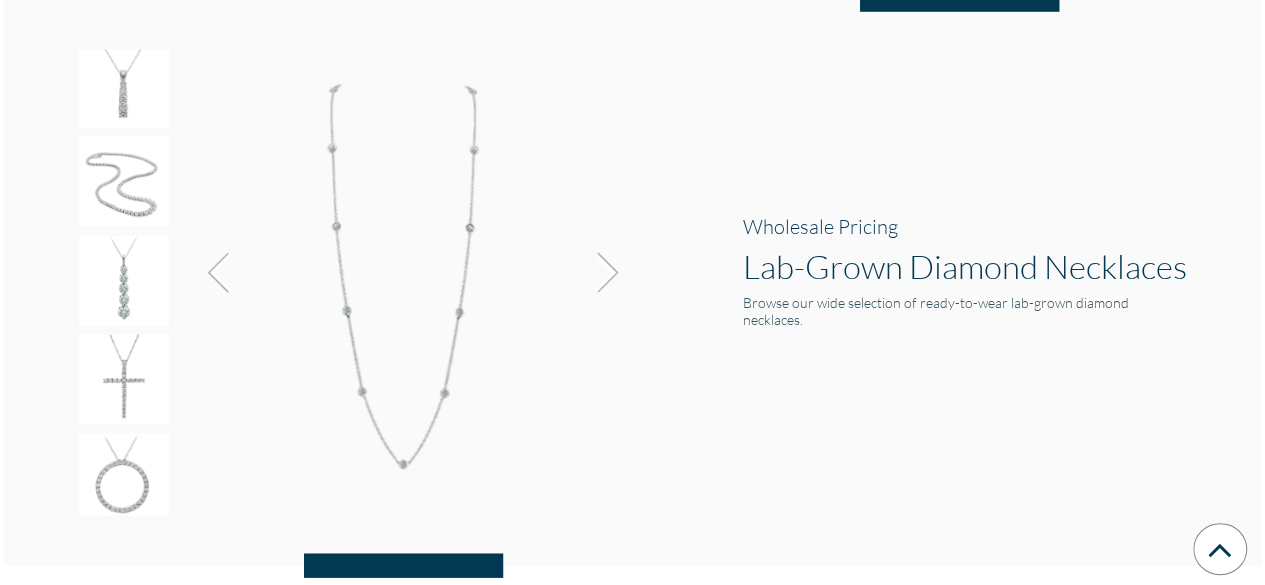 click at bounding box center (602, 273) 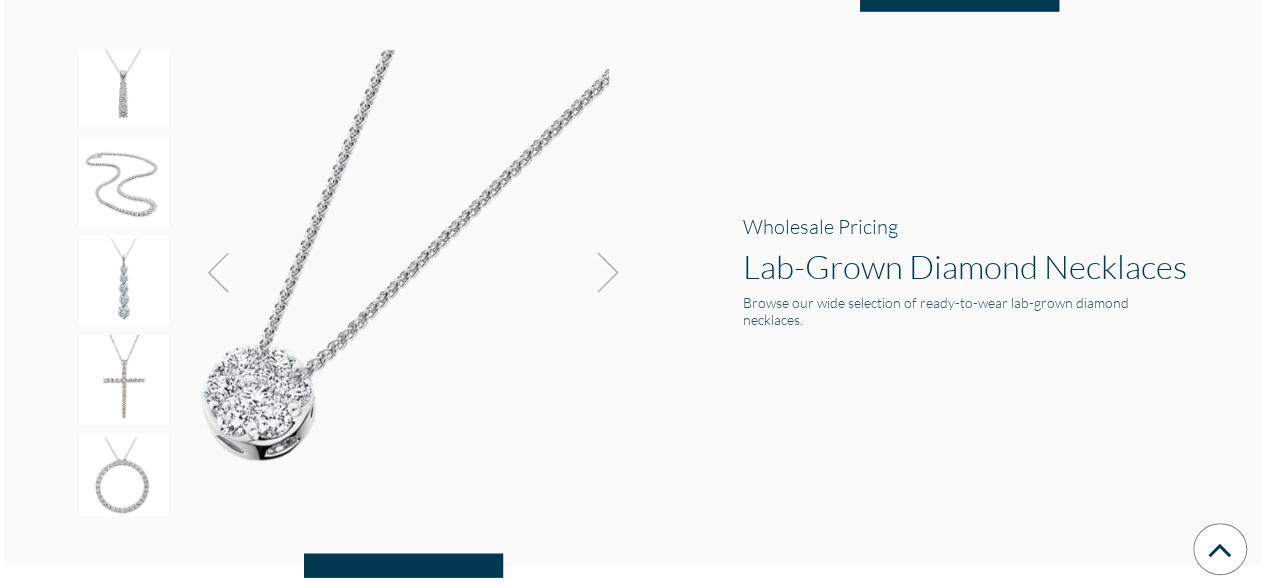 click at bounding box center [602, 273] 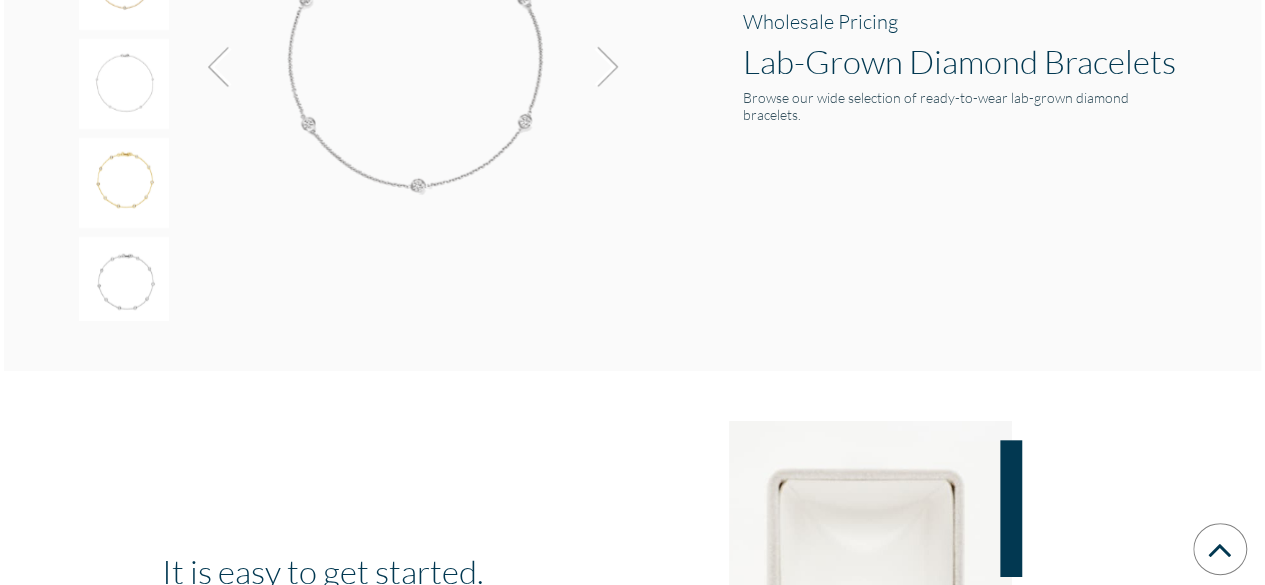 scroll, scrollTop: 3479, scrollLeft: 0, axis: vertical 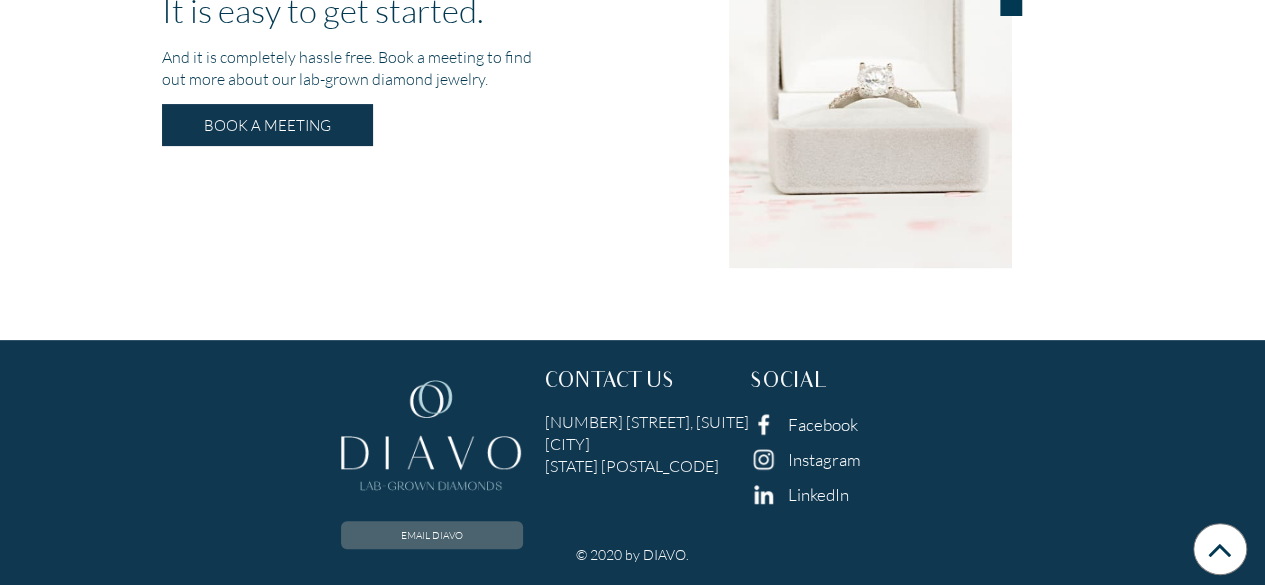 click on "EMAIL DIAVO" at bounding box center (432, 535) 